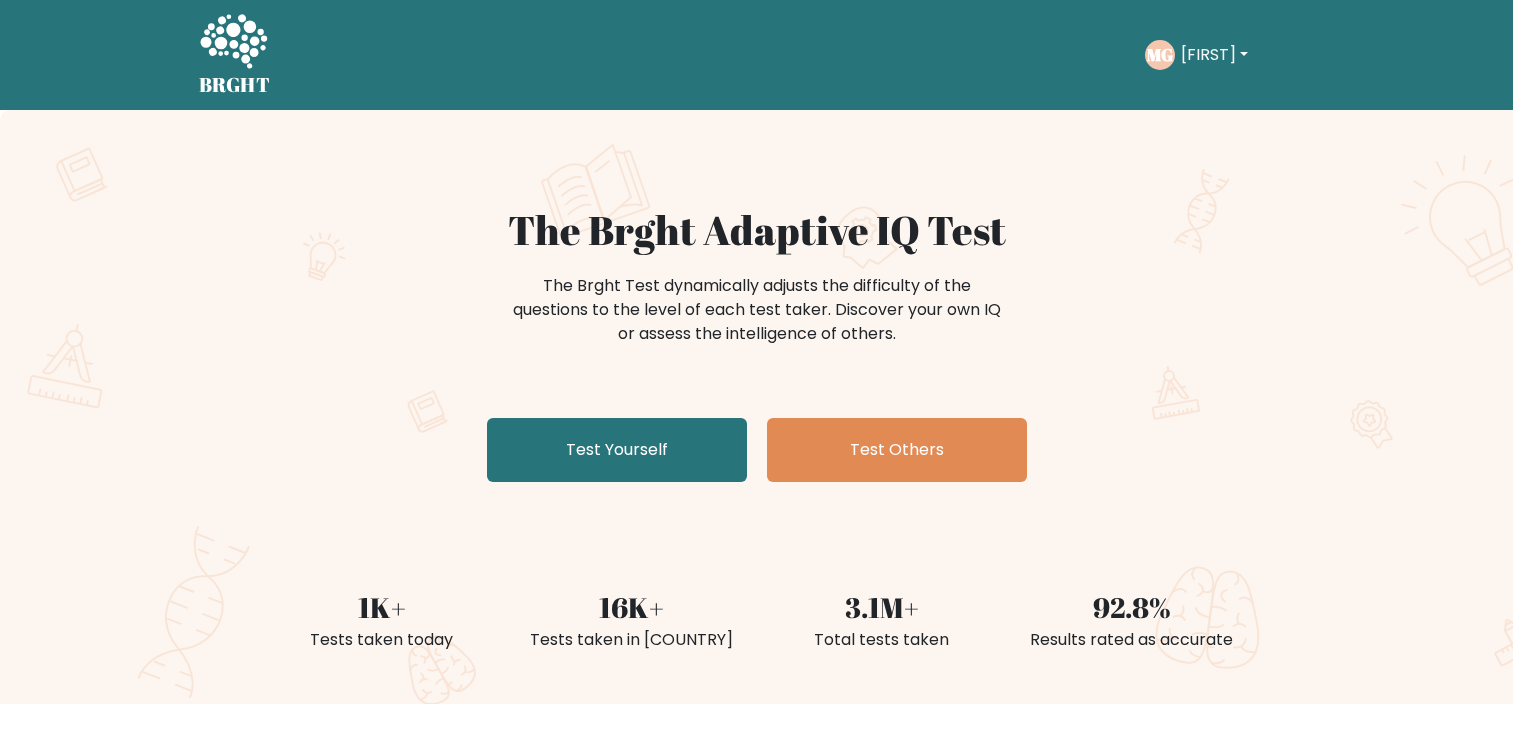scroll, scrollTop: 0, scrollLeft: 0, axis: both 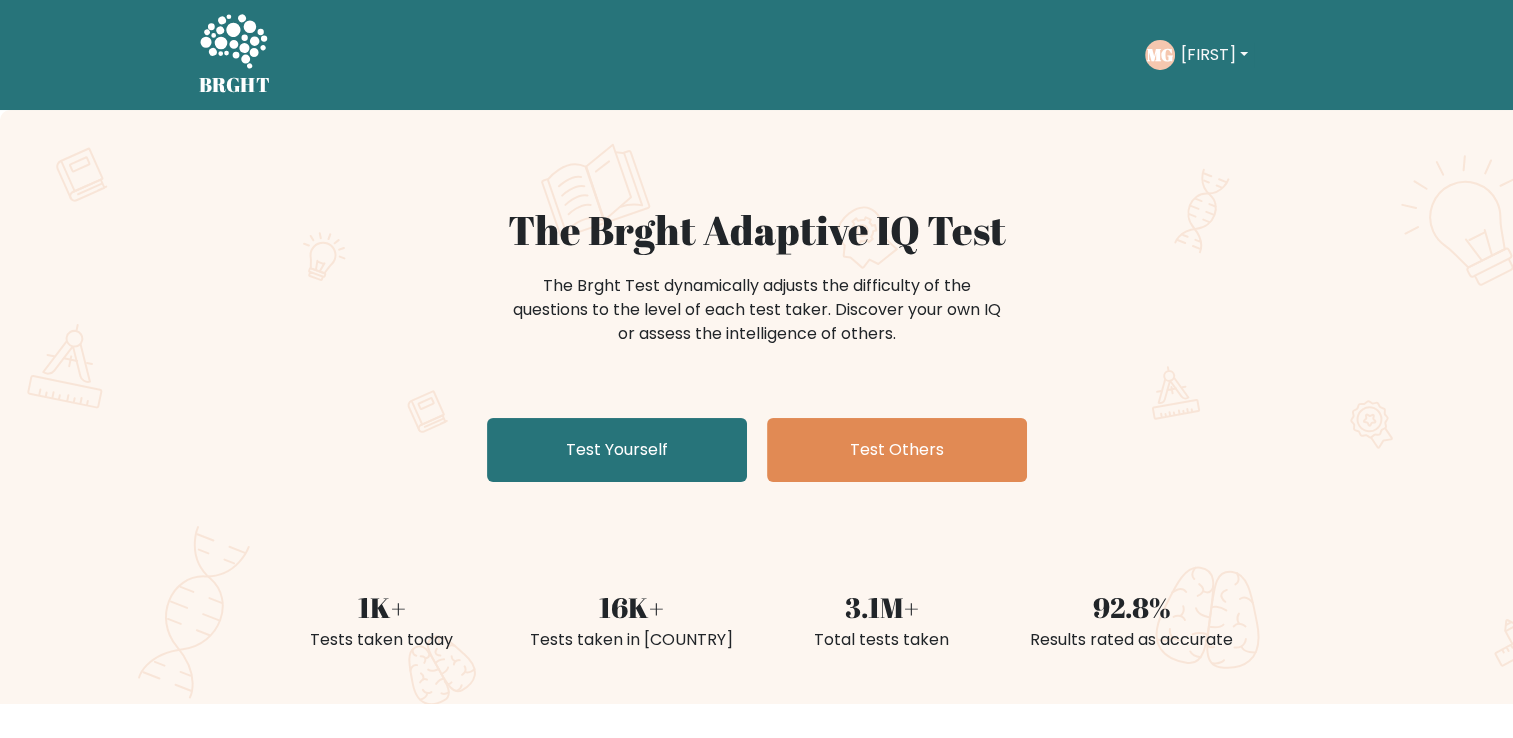 click on "The Brght Test dynamically adjusts the difficulty of the questions to the level of each test taker. Discover your own IQ or assess the intelligence of others." at bounding box center [757, 320] 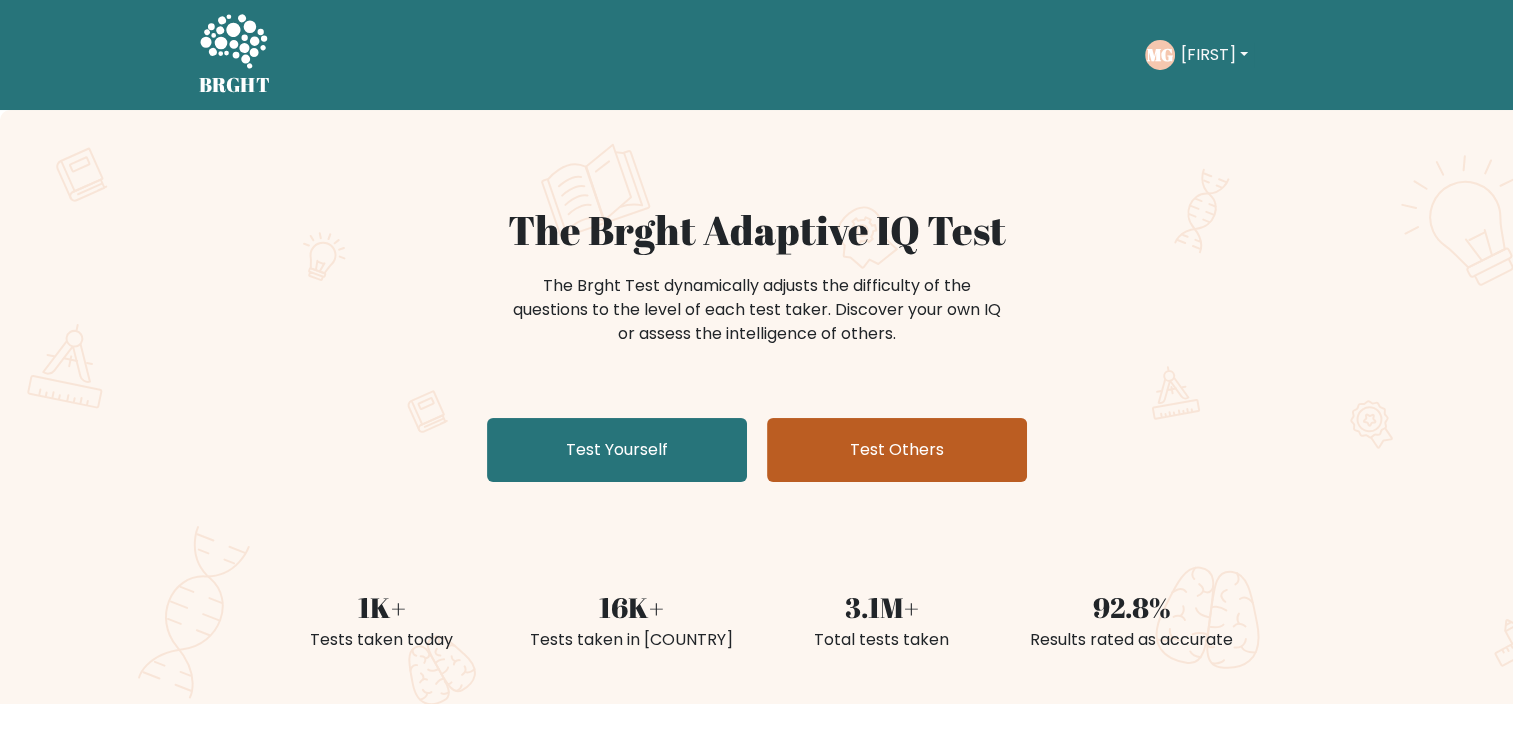 click on "Test Others" at bounding box center (897, 450) 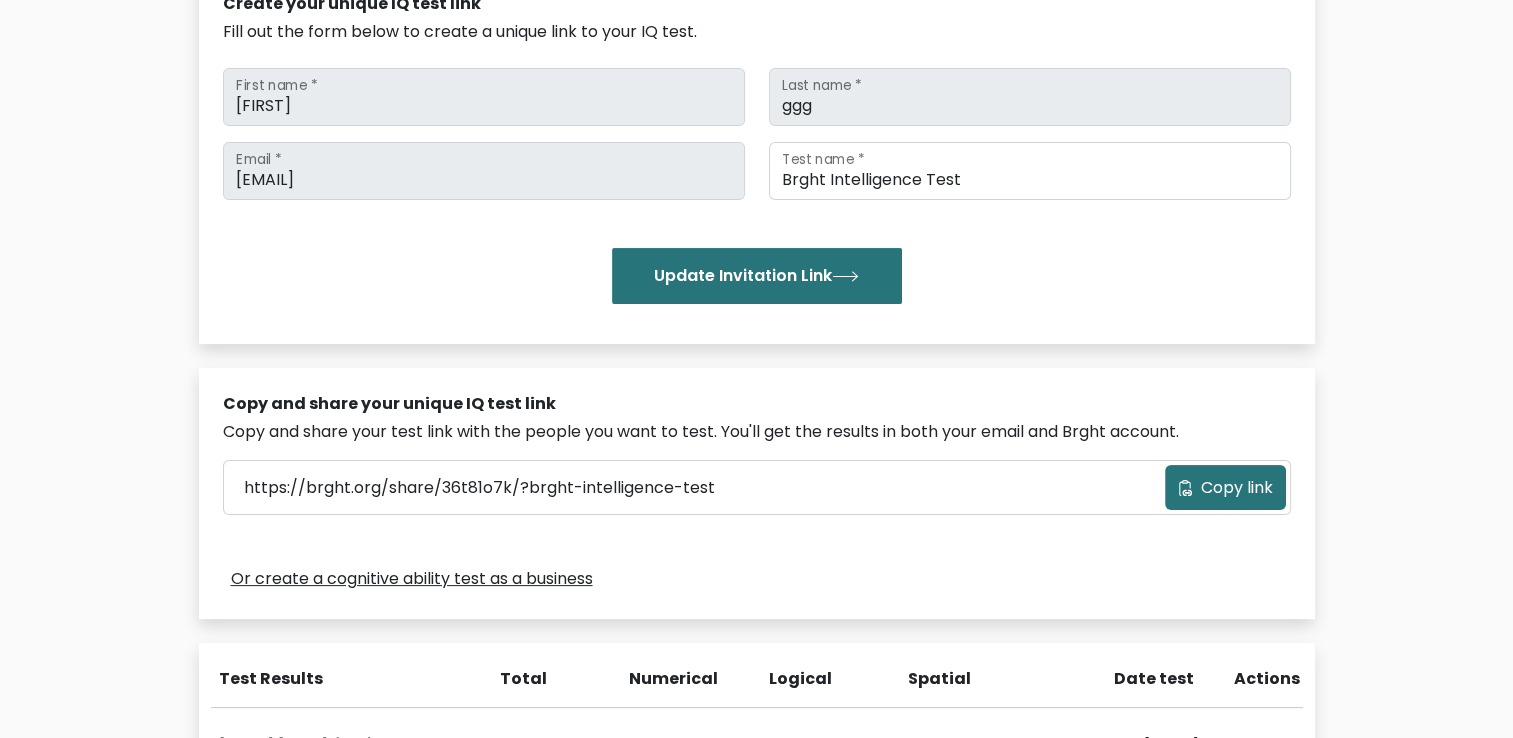 scroll, scrollTop: 400, scrollLeft: 0, axis: vertical 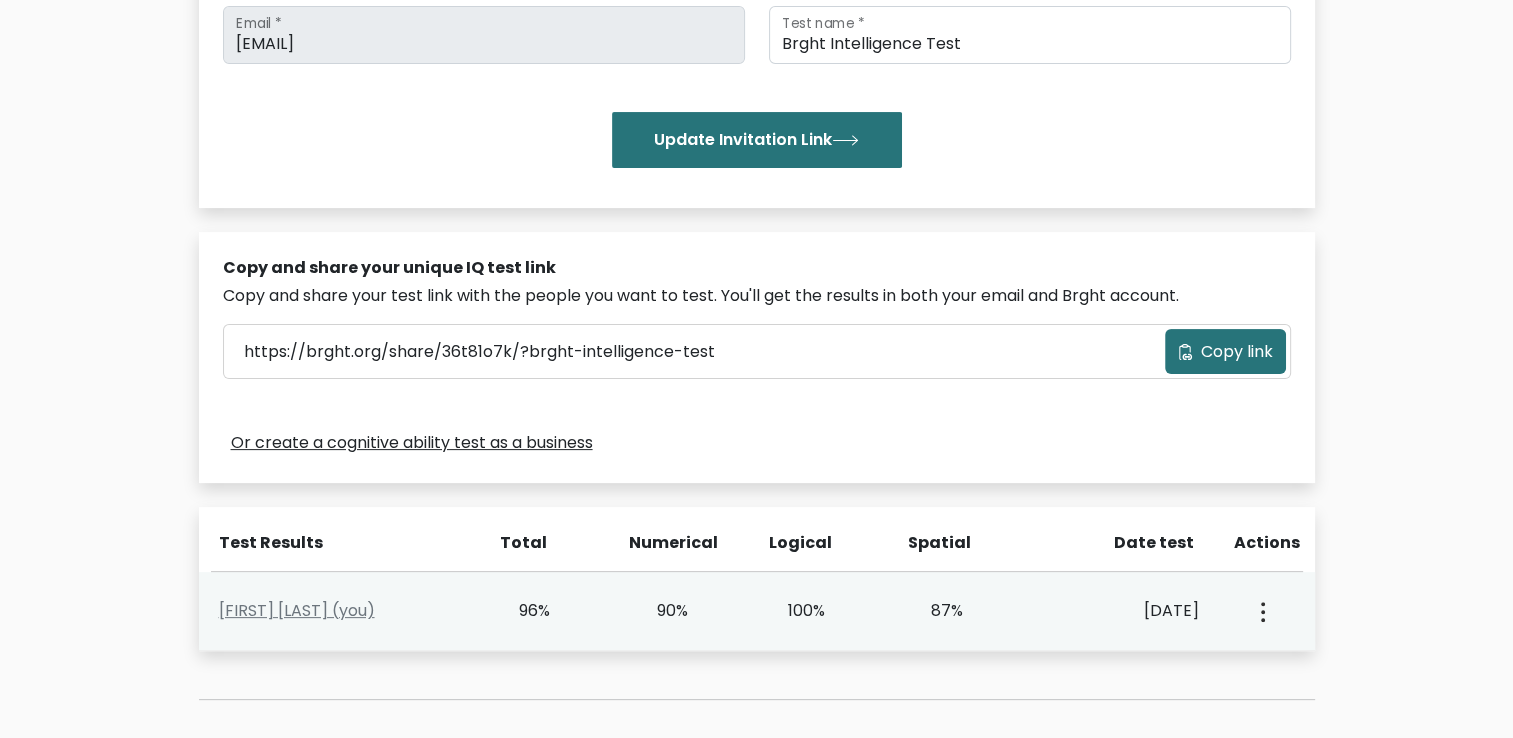 click on "View Profile" at bounding box center (1261, 611) 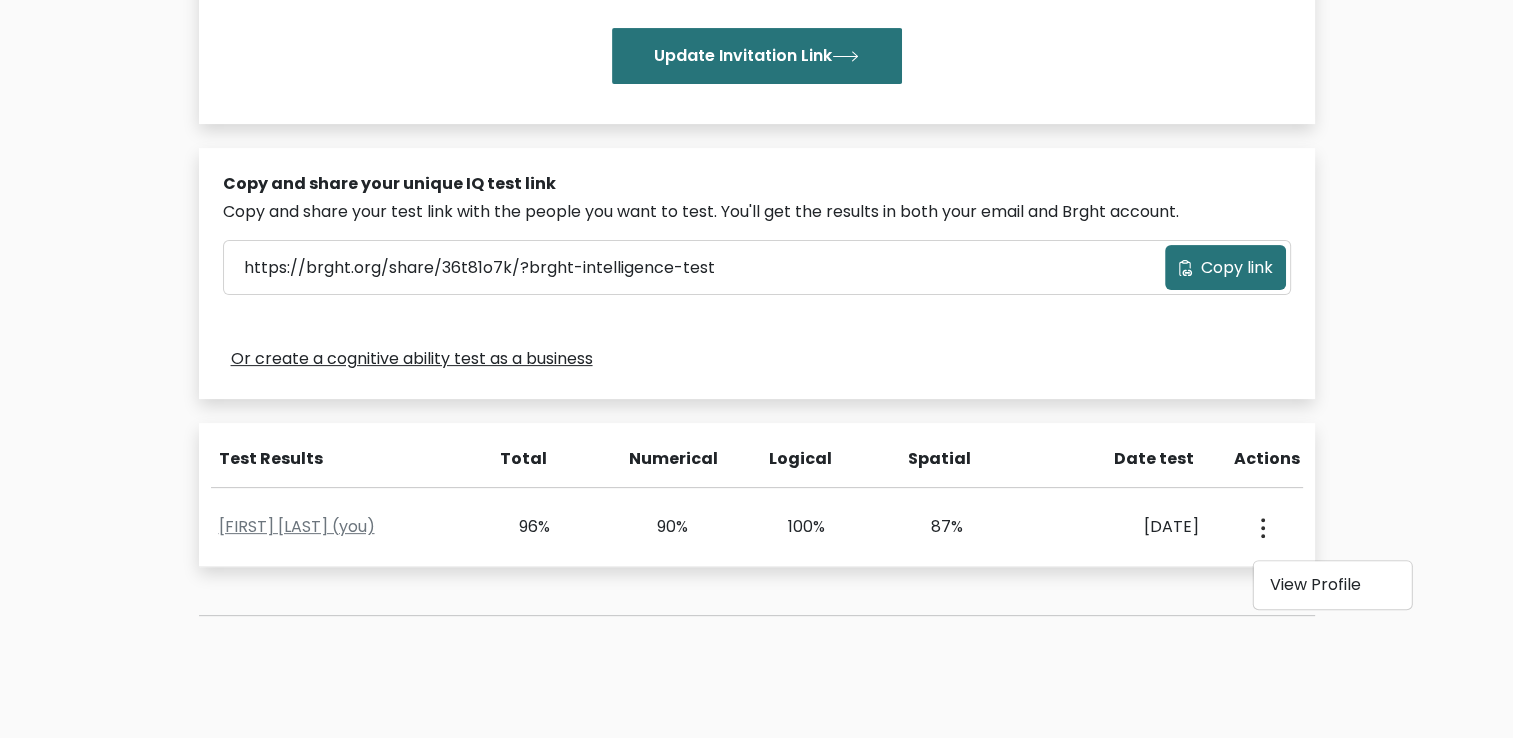 scroll, scrollTop: 600, scrollLeft: 0, axis: vertical 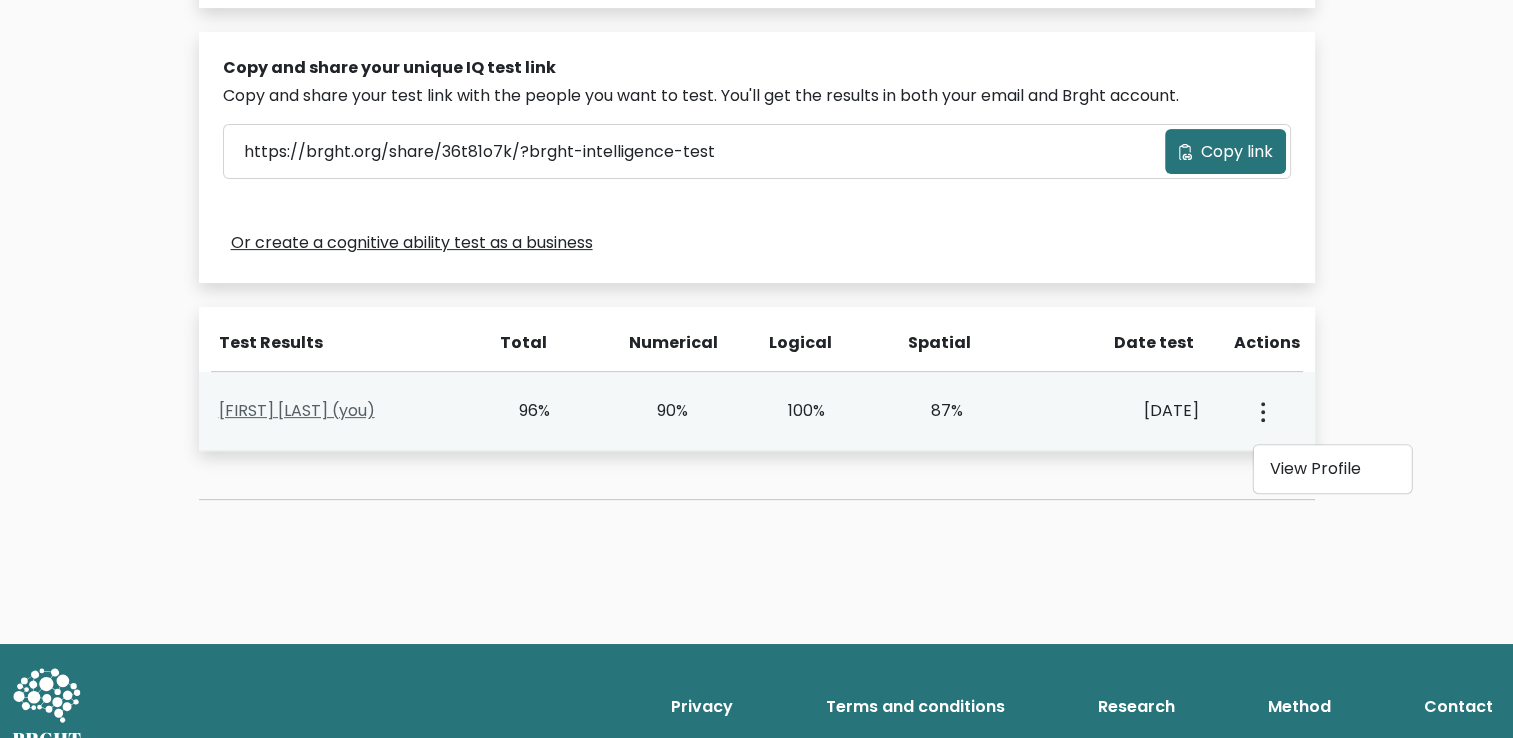 click on "Maksim Ggg (you)" at bounding box center [297, 410] 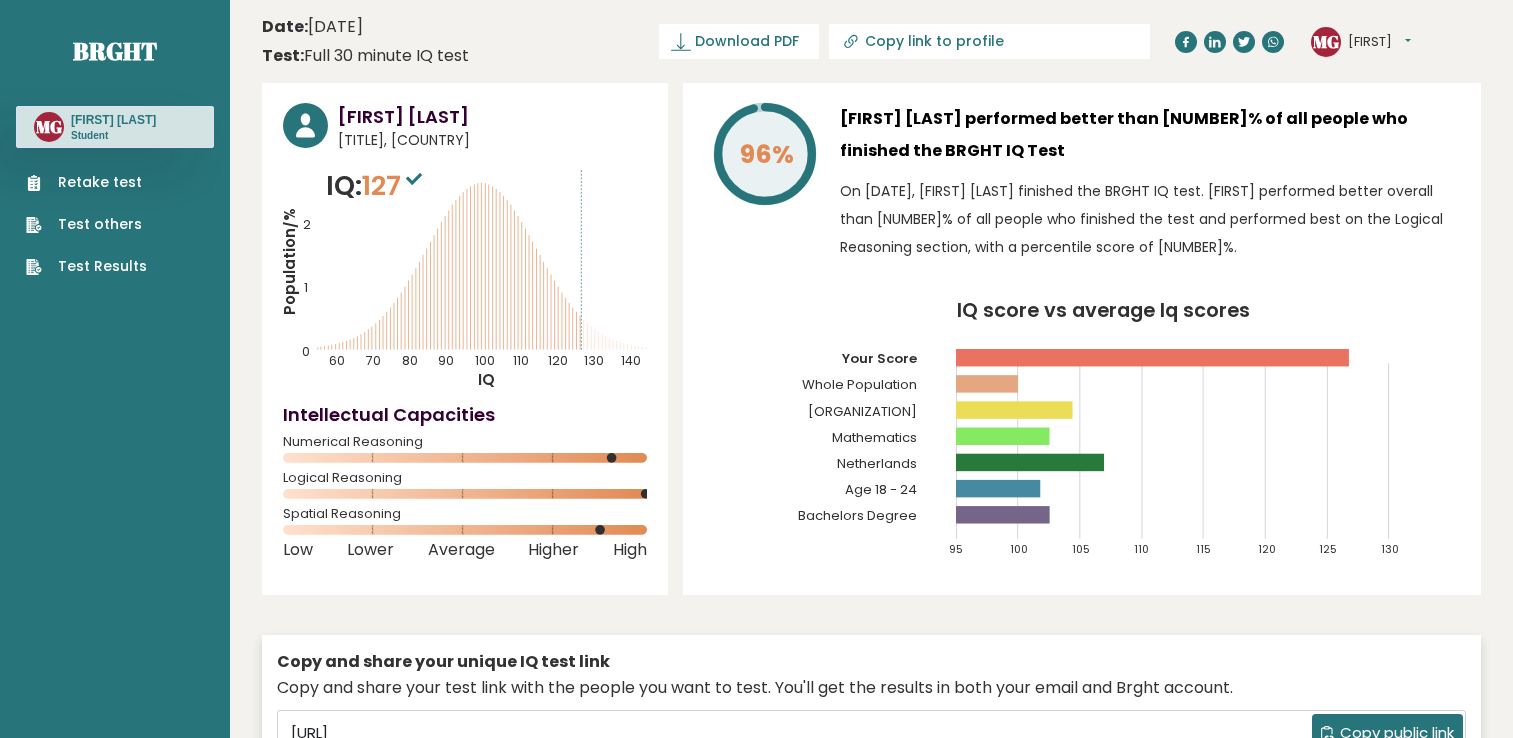 scroll, scrollTop: 0, scrollLeft: 0, axis: both 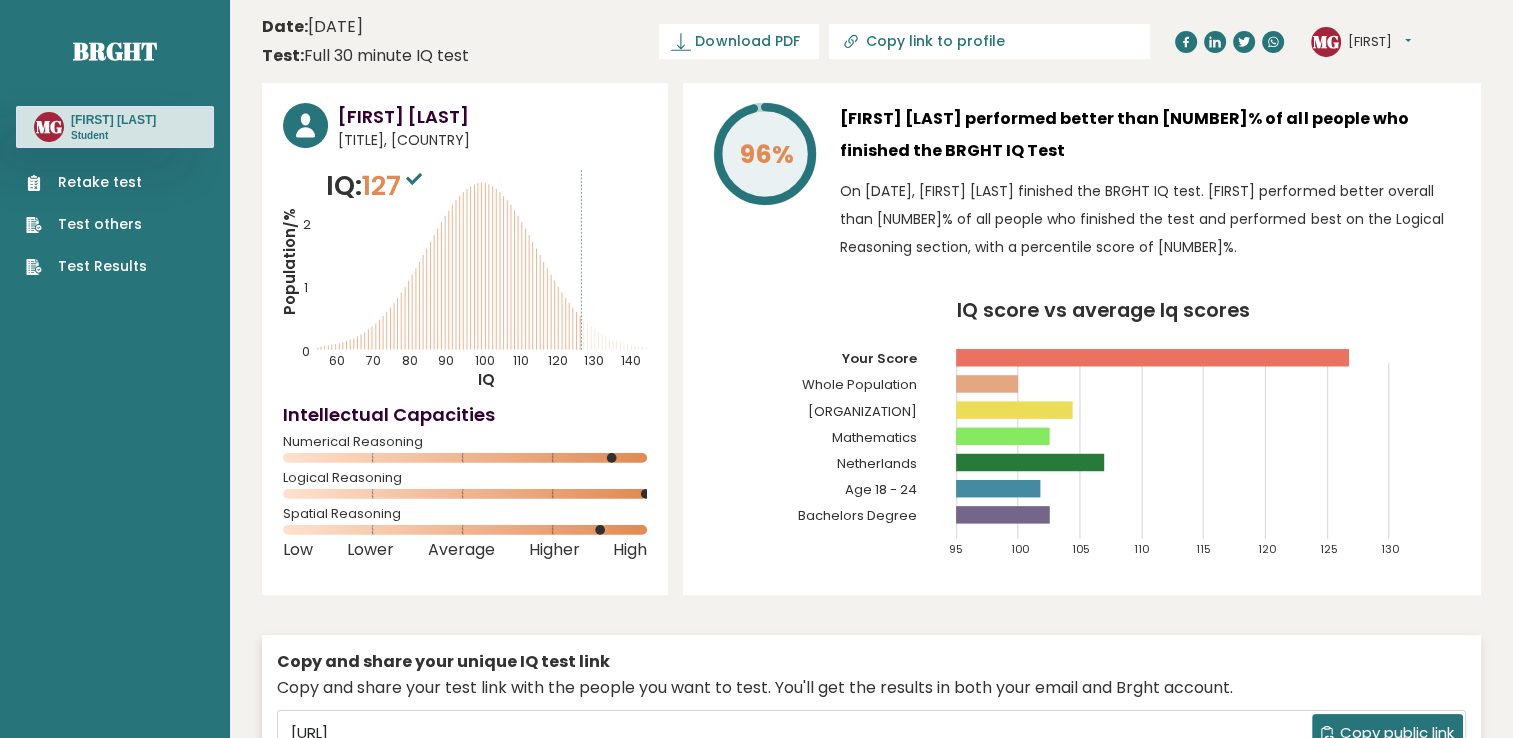 click at bounding box center (612, 458) 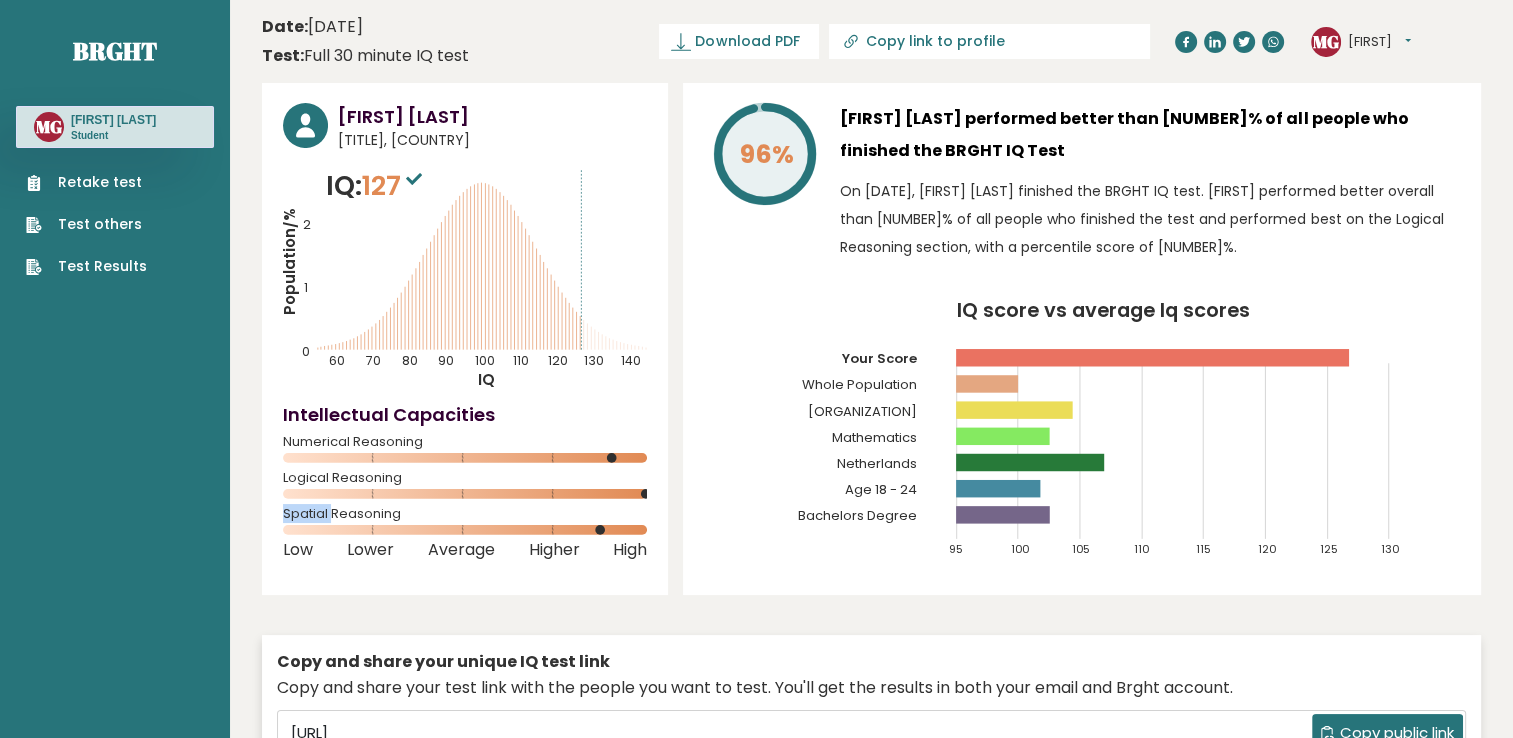 click at bounding box center (612, 458) 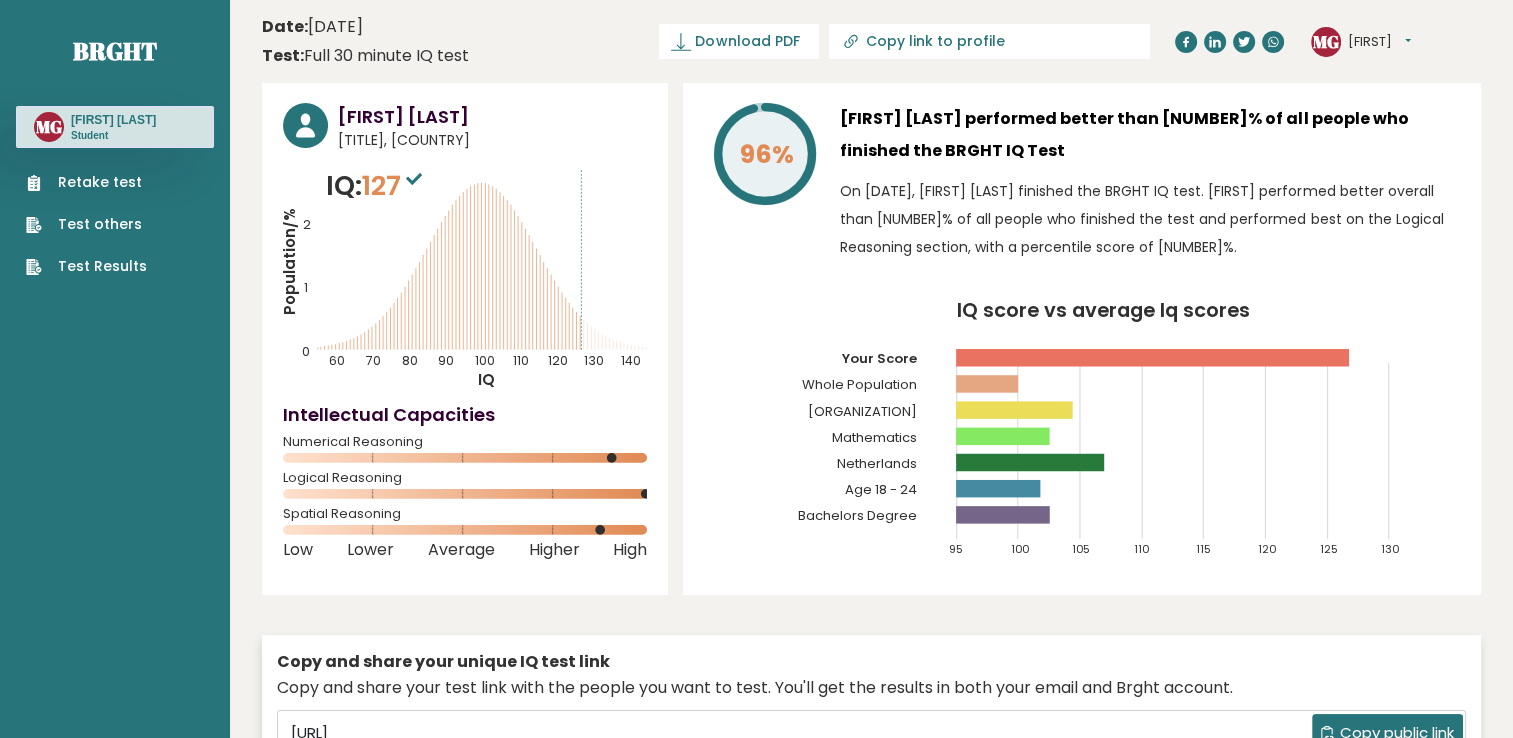drag, startPoint x: 644, startPoint y: 494, endPoint x: 622, endPoint y: 498, distance: 22.36068 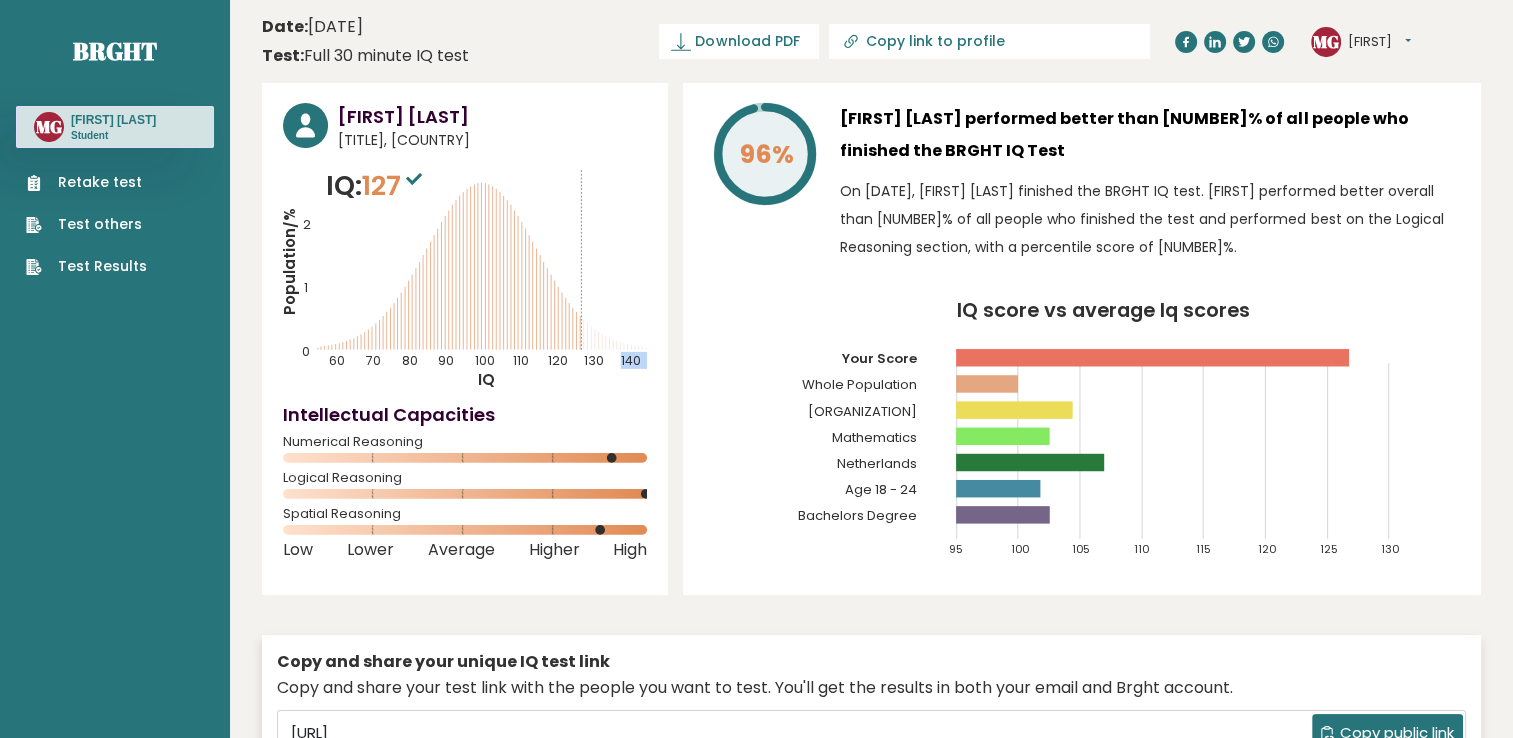 click on "Population/%
IQ
0
1
2
60
70
80
90
100
110
120
130
140" at bounding box center [465, 278] 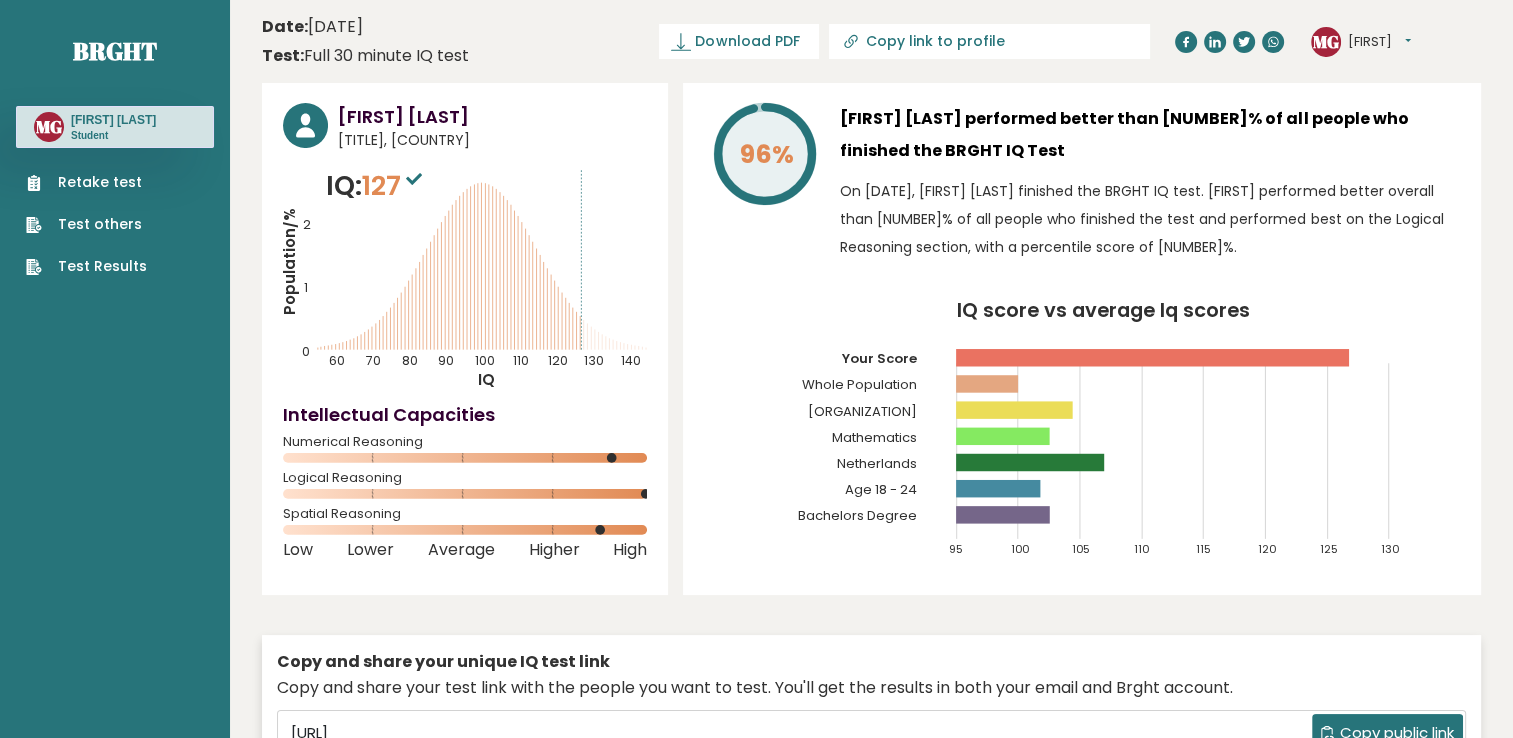 click on "Intellectual Capacities" at bounding box center (465, 414) 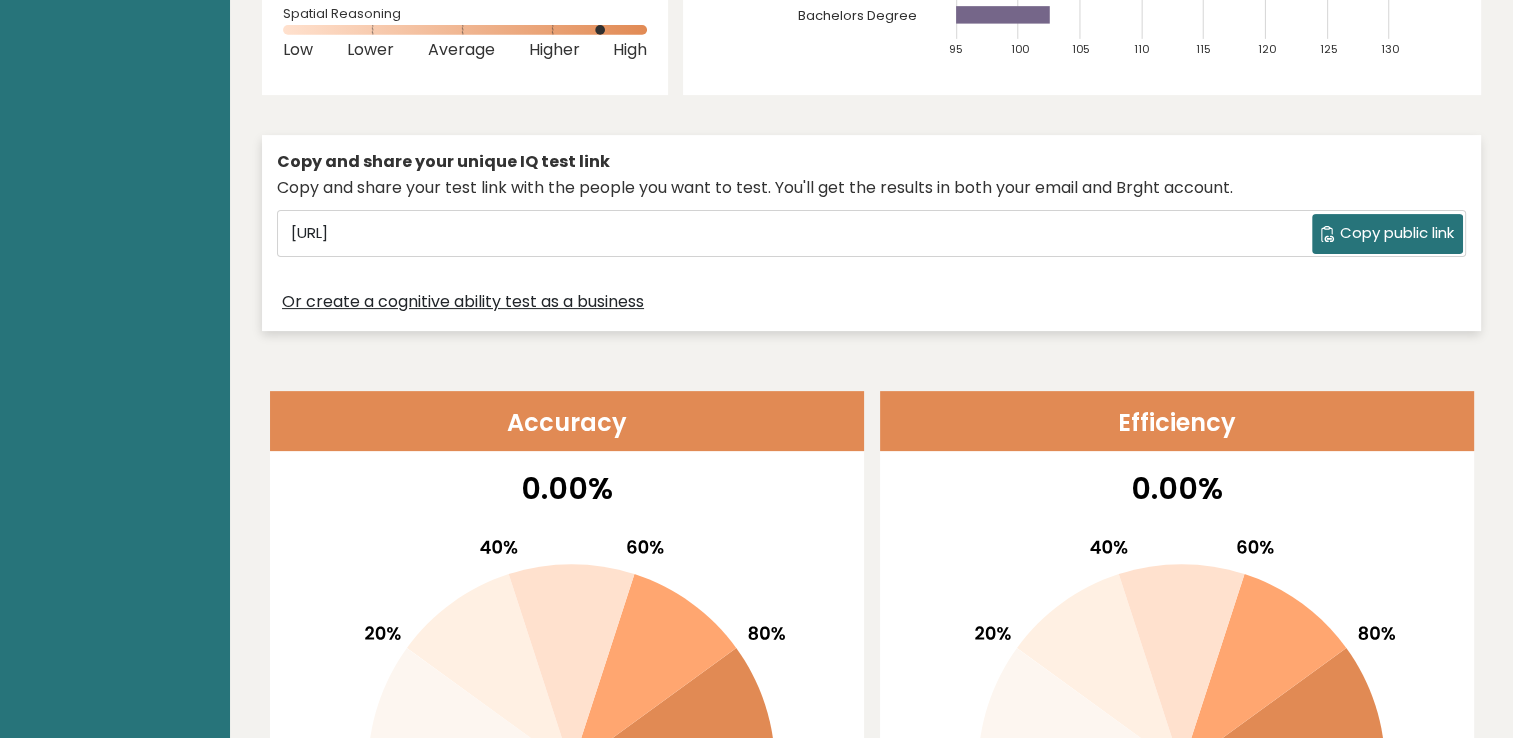 scroll, scrollTop: 0, scrollLeft: 0, axis: both 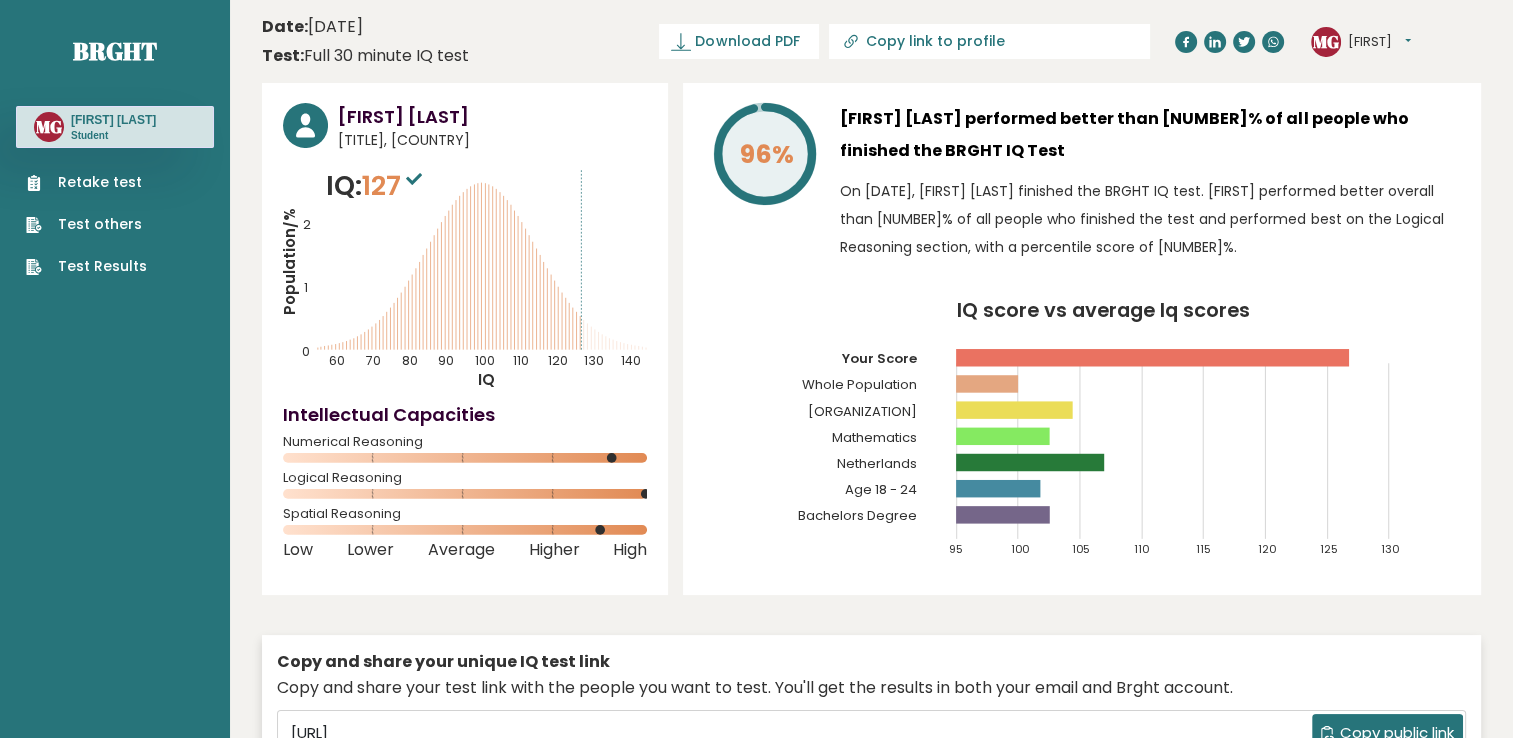 click on "Retake test
Test others
Test Results" at bounding box center (86, 224) 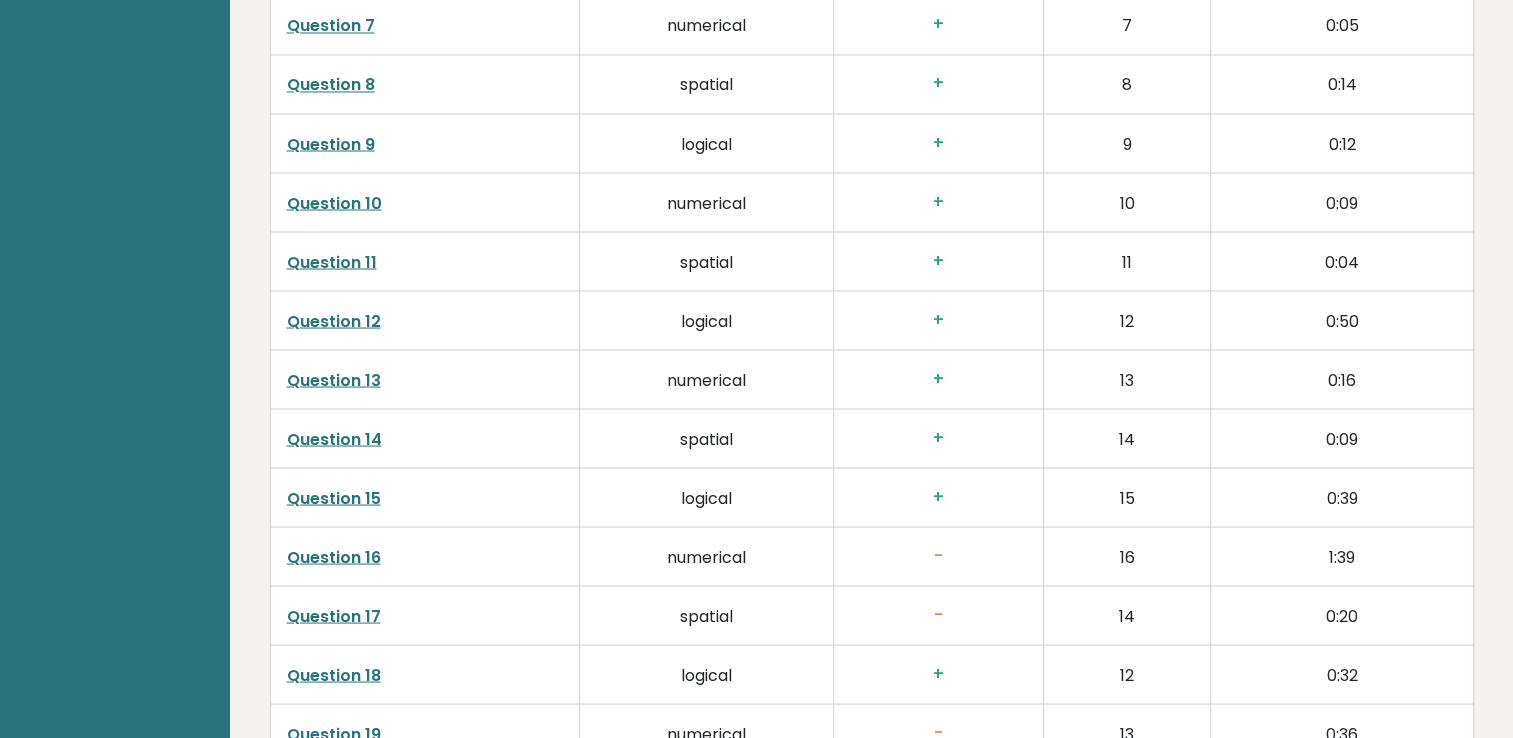 scroll, scrollTop: 3686, scrollLeft: 0, axis: vertical 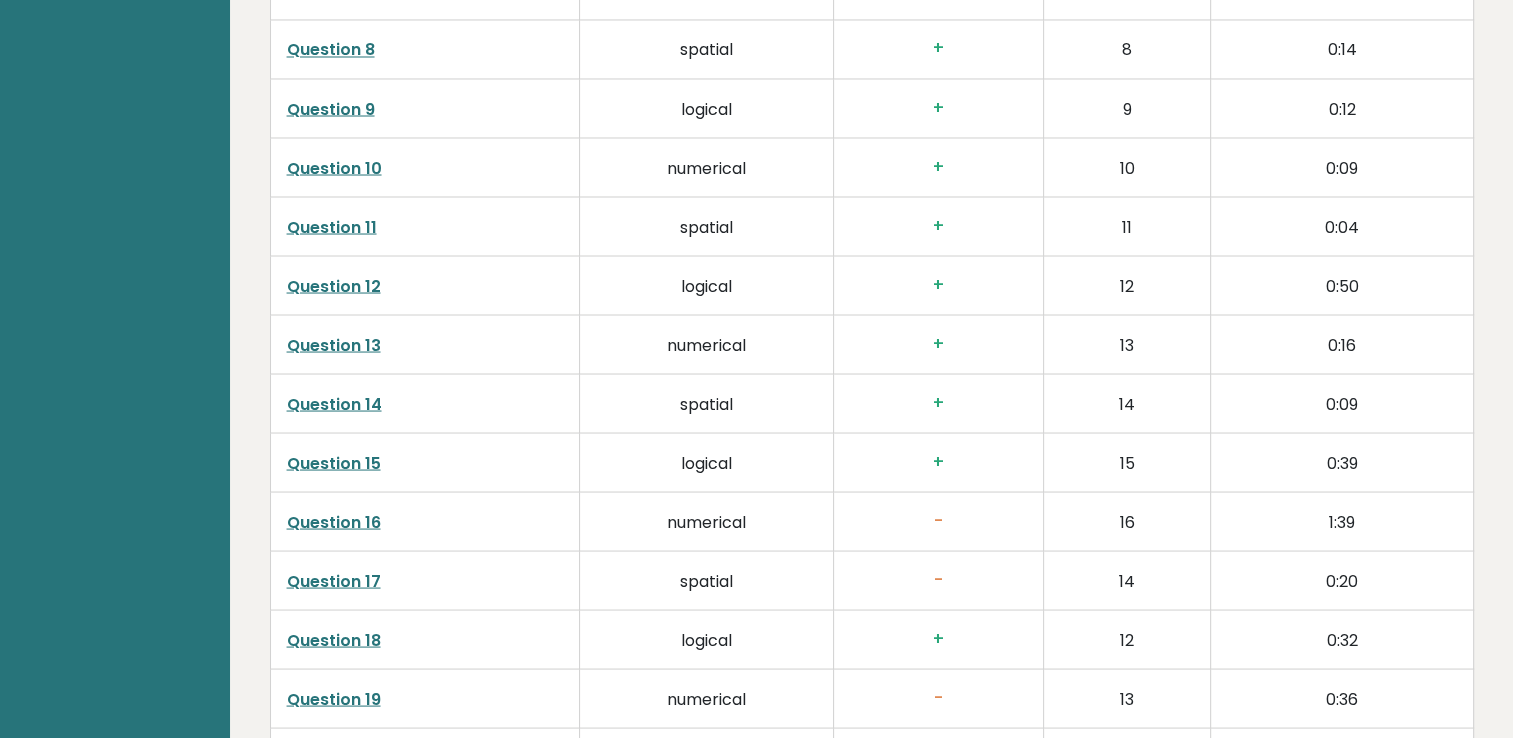 click on "Question
16" at bounding box center (334, 521) 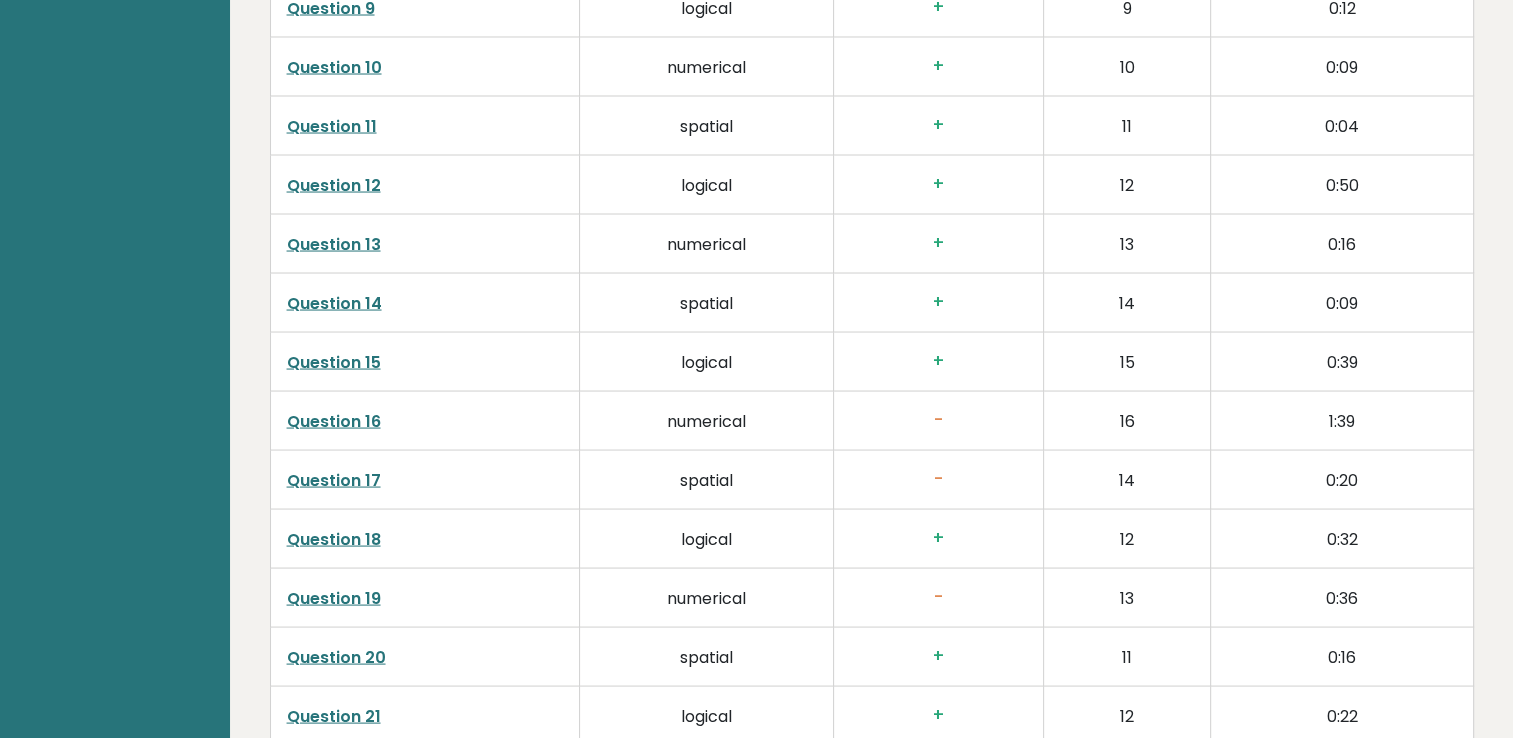 click on "Question
19" at bounding box center (334, 598) 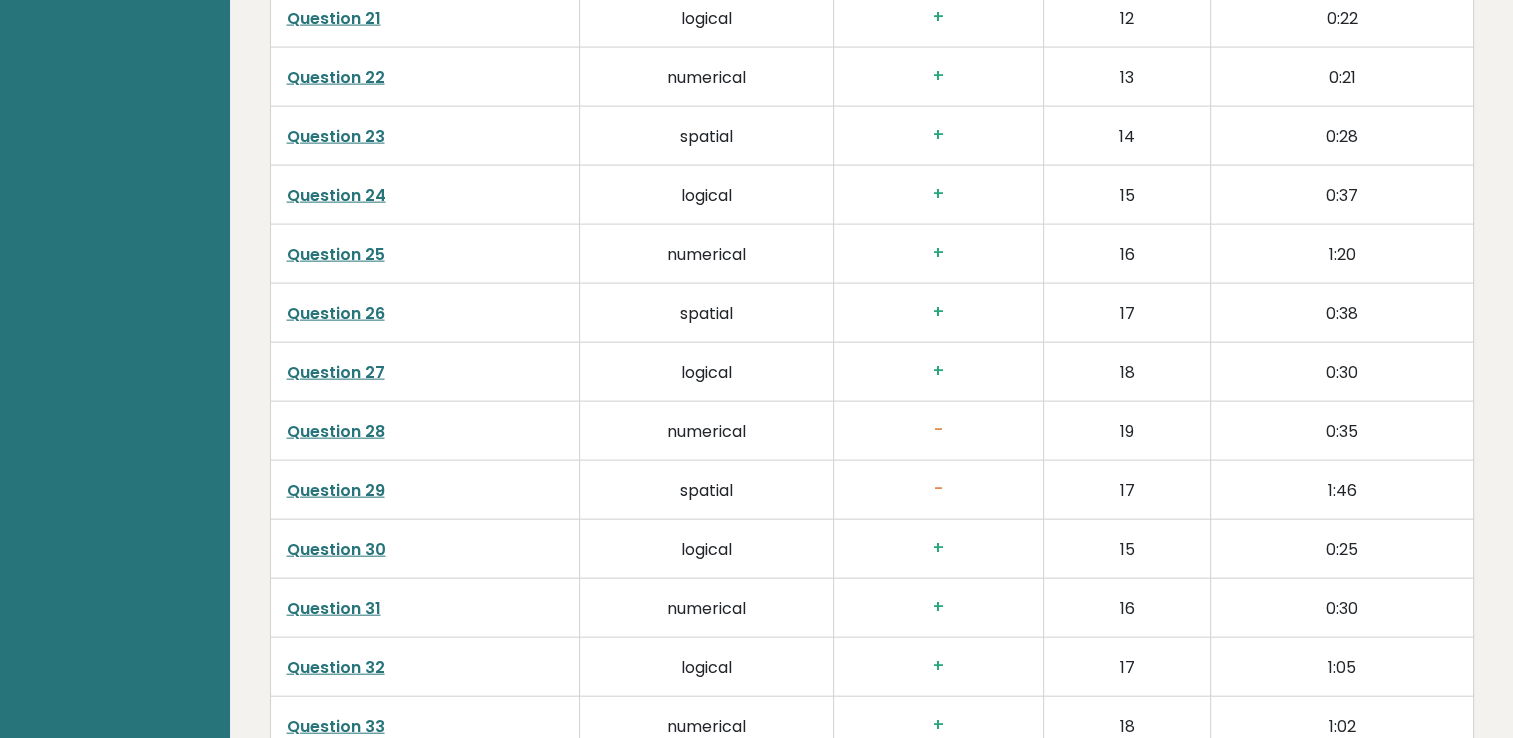 scroll, scrollTop: 4486, scrollLeft: 0, axis: vertical 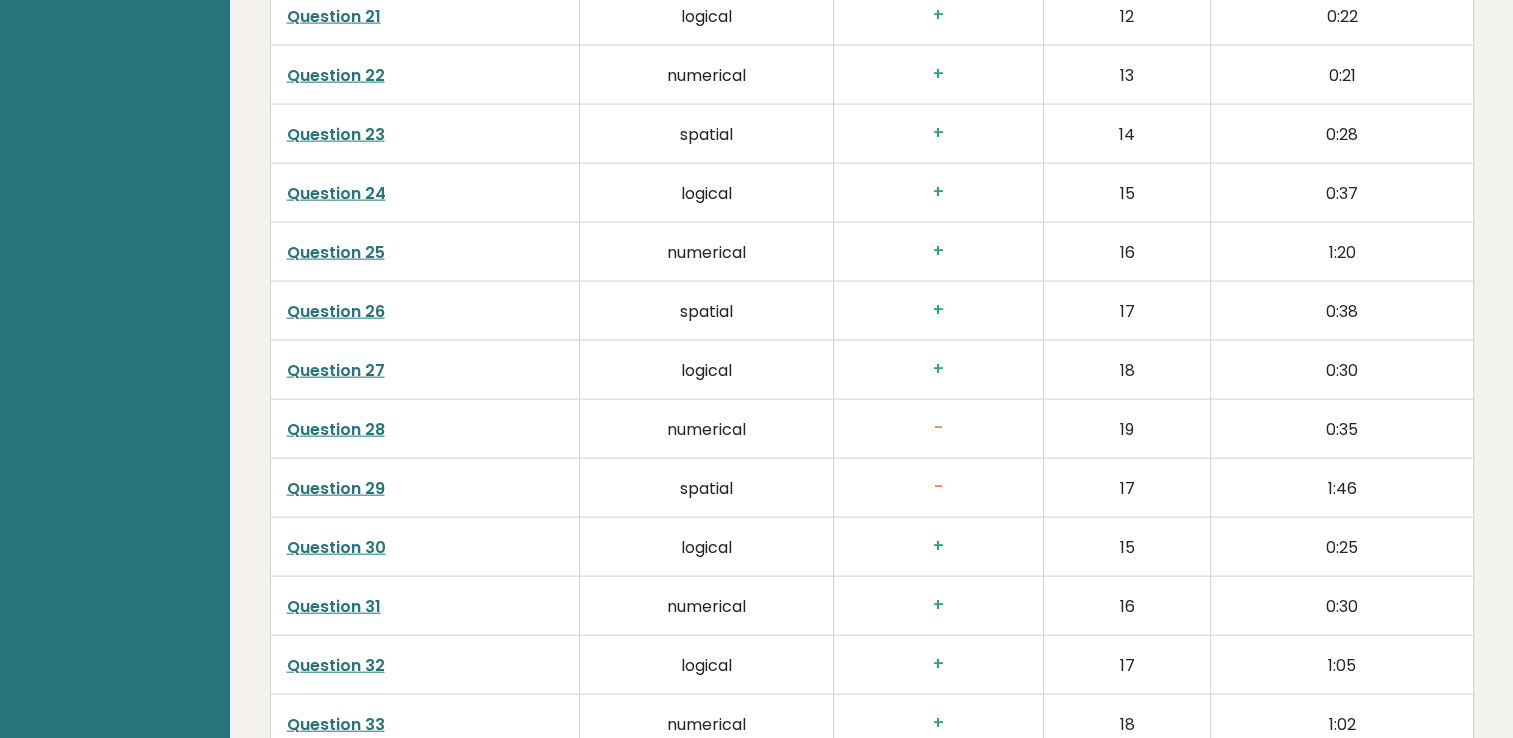 click on "Question
28" at bounding box center (336, 429) 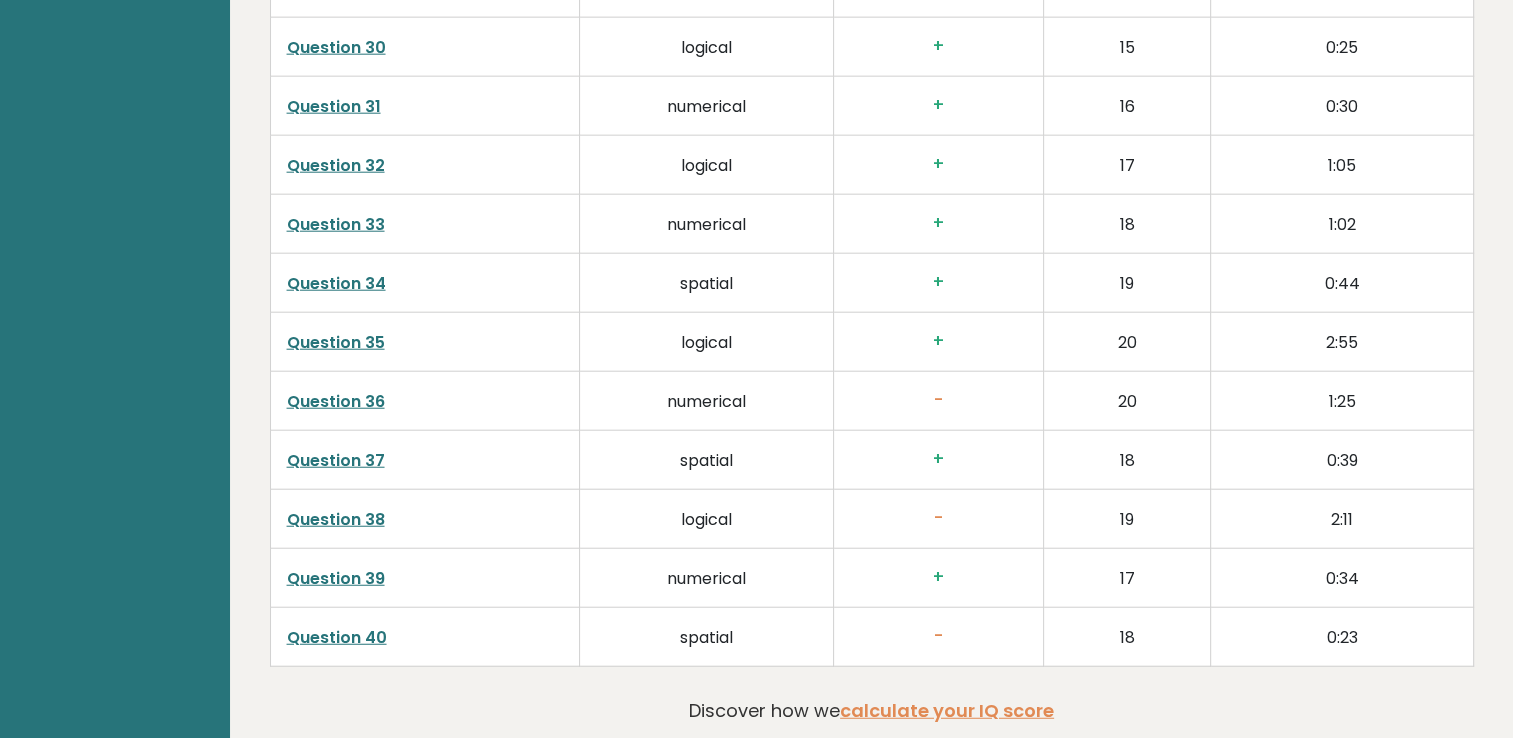 scroll, scrollTop: 5086, scrollLeft: 0, axis: vertical 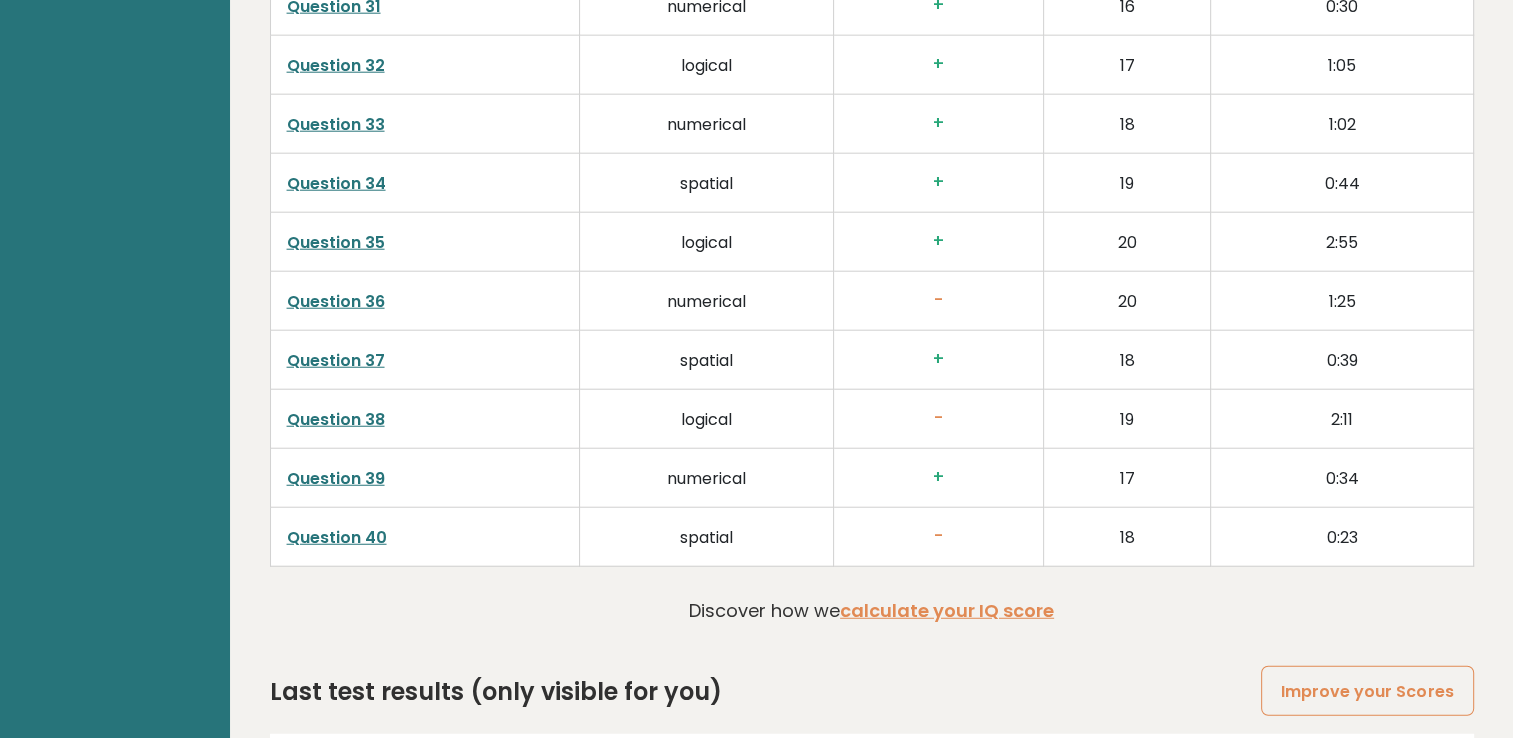 click on "Question
39" at bounding box center (336, 478) 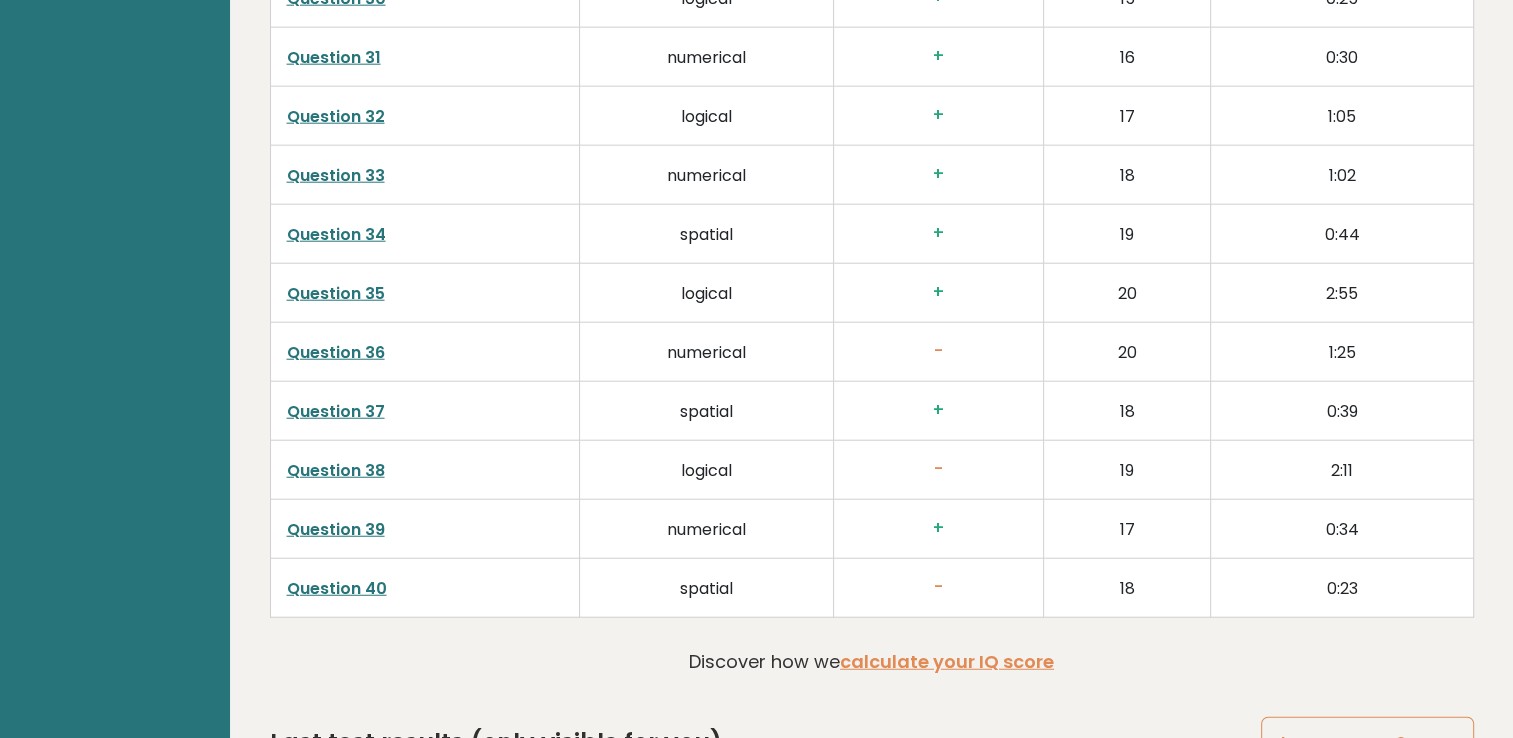 scroll, scrollTop: 4986, scrollLeft: 0, axis: vertical 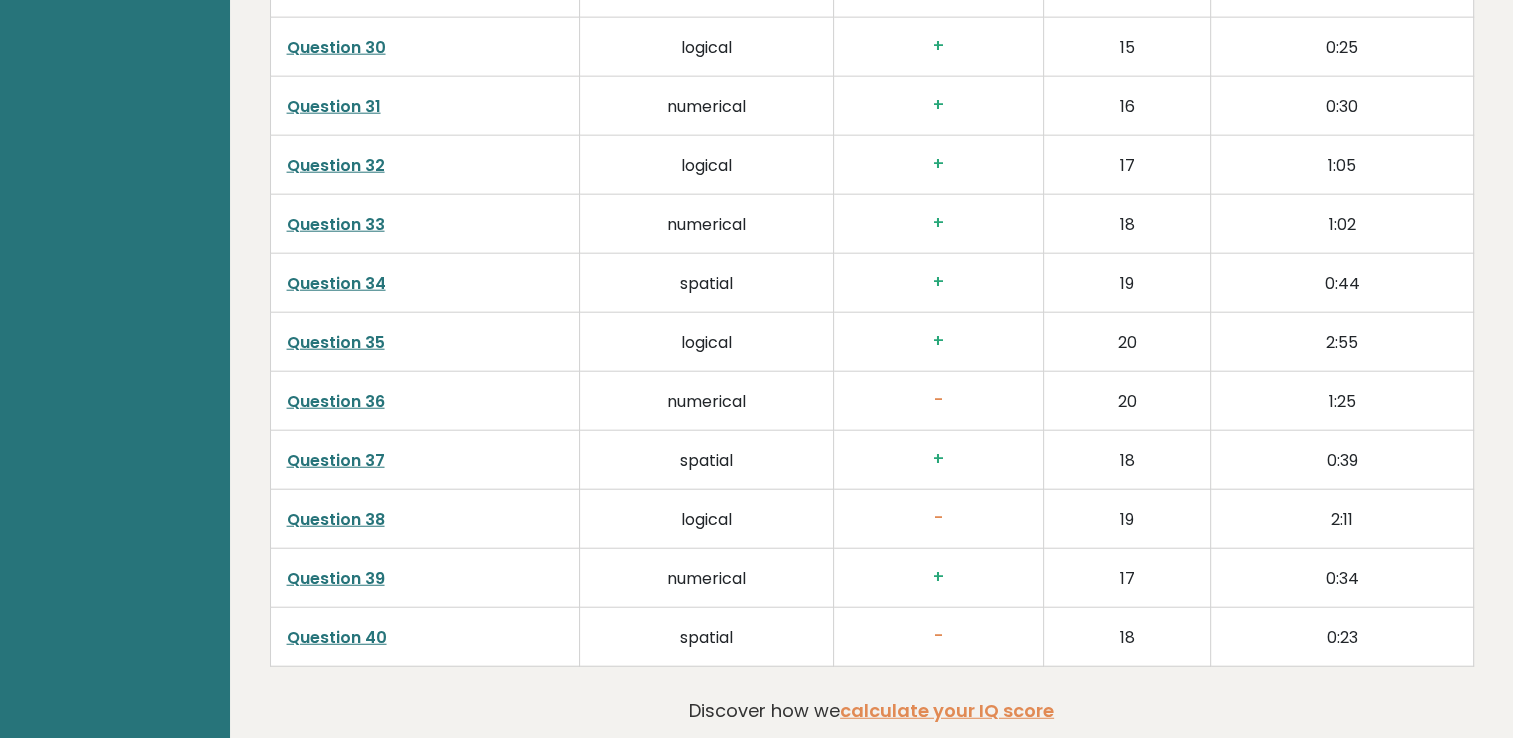 click on "Question
35" at bounding box center [336, 342] 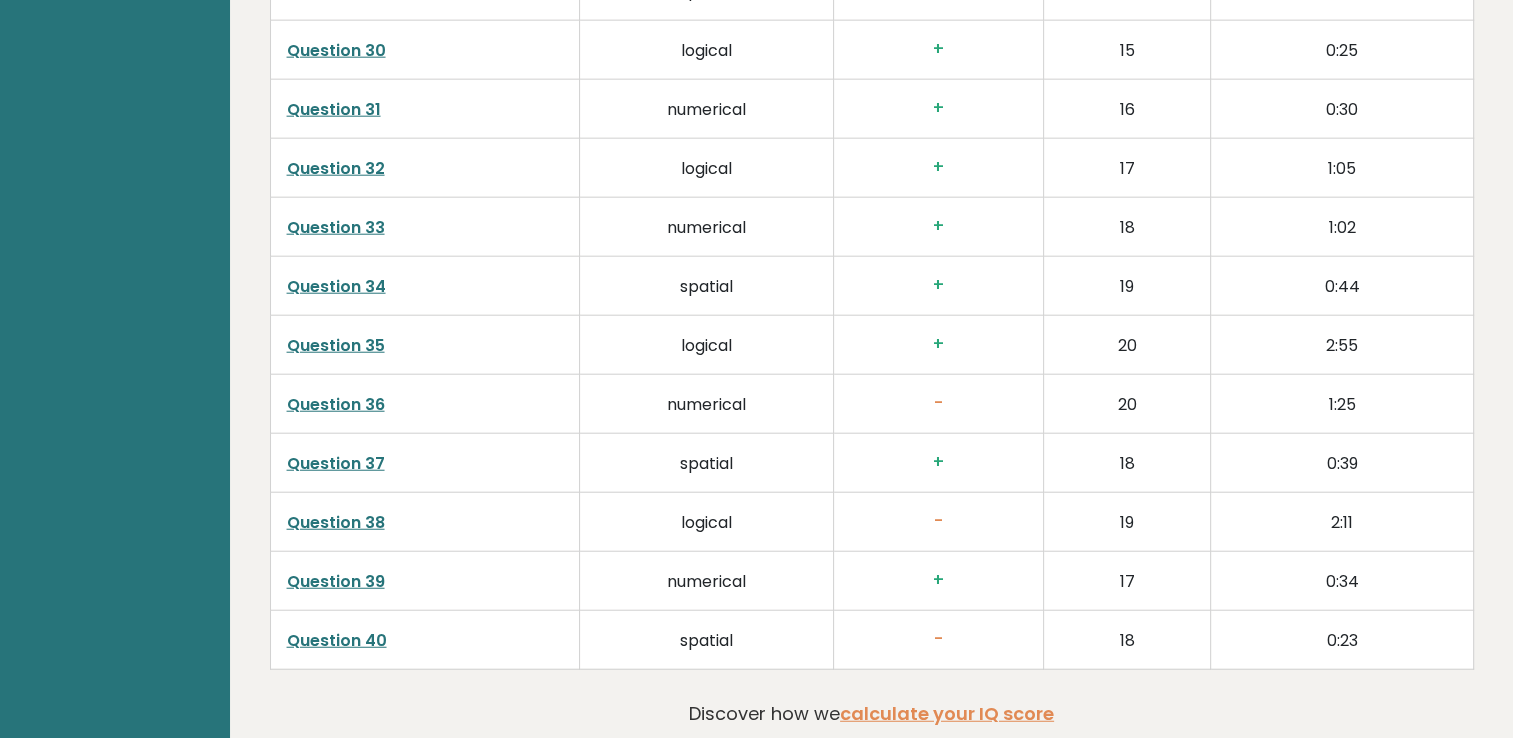 scroll, scrollTop: 4986, scrollLeft: 0, axis: vertical 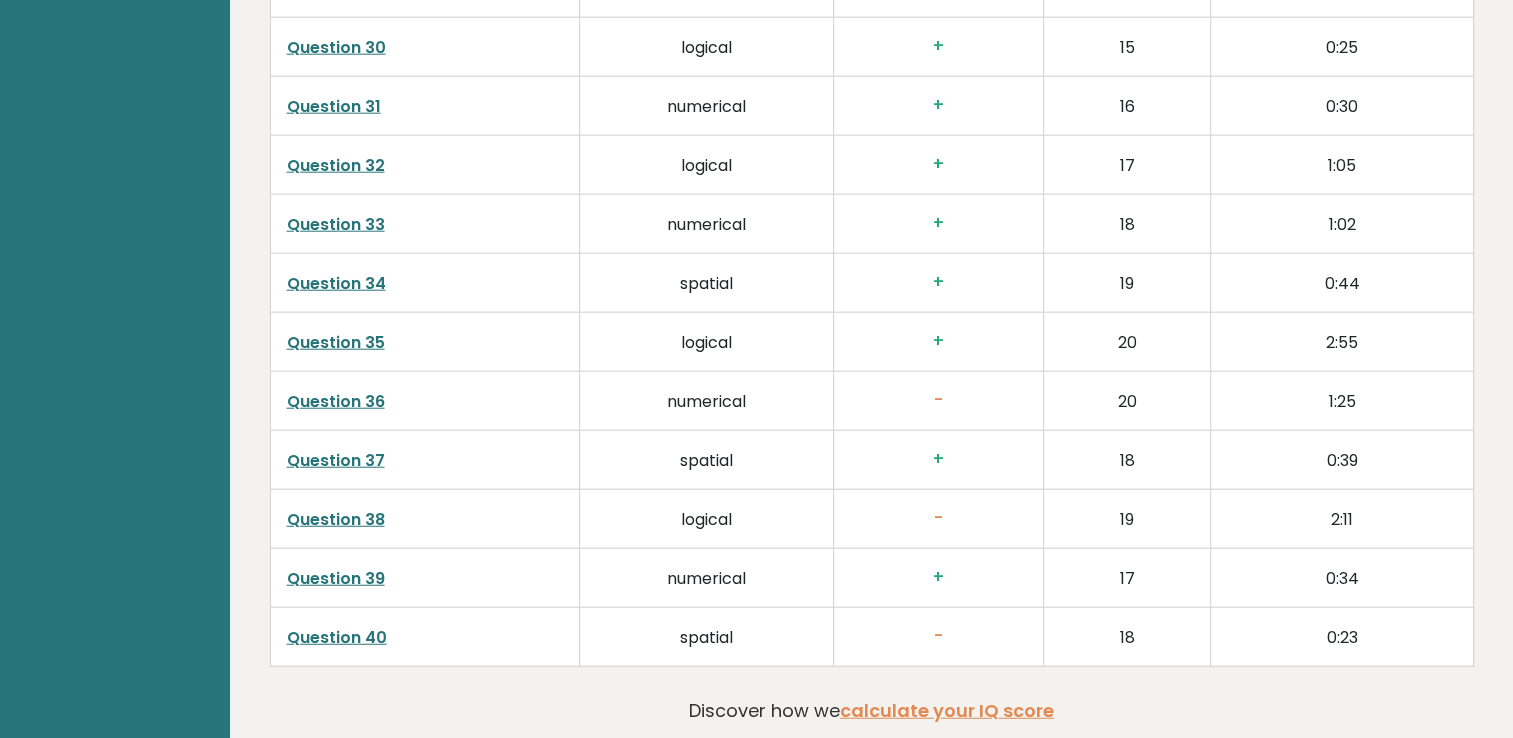 click on "Question
40" at bounding box center (337, 637) 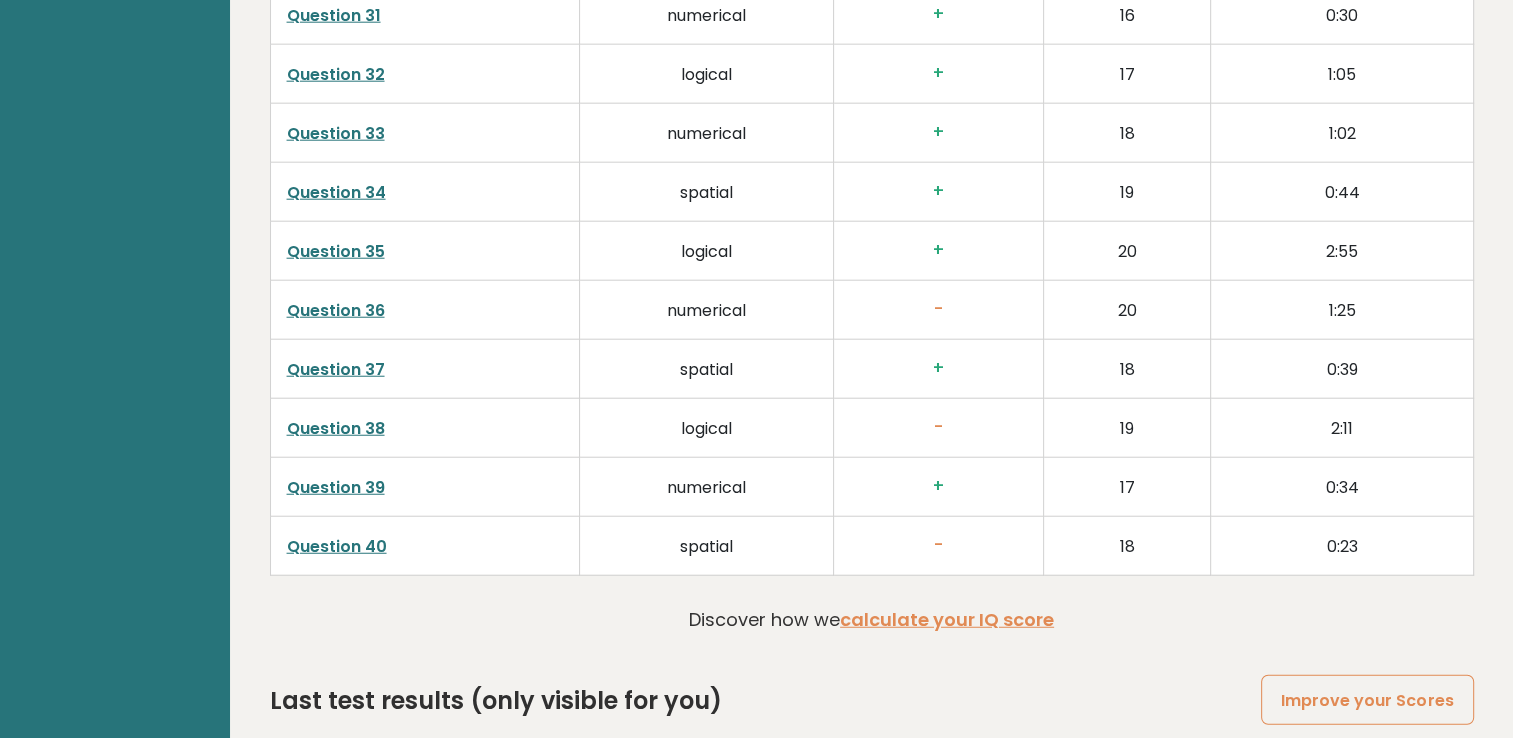 scroll, scrollTop: 5186, scrollLeft: 0, axis: vertical 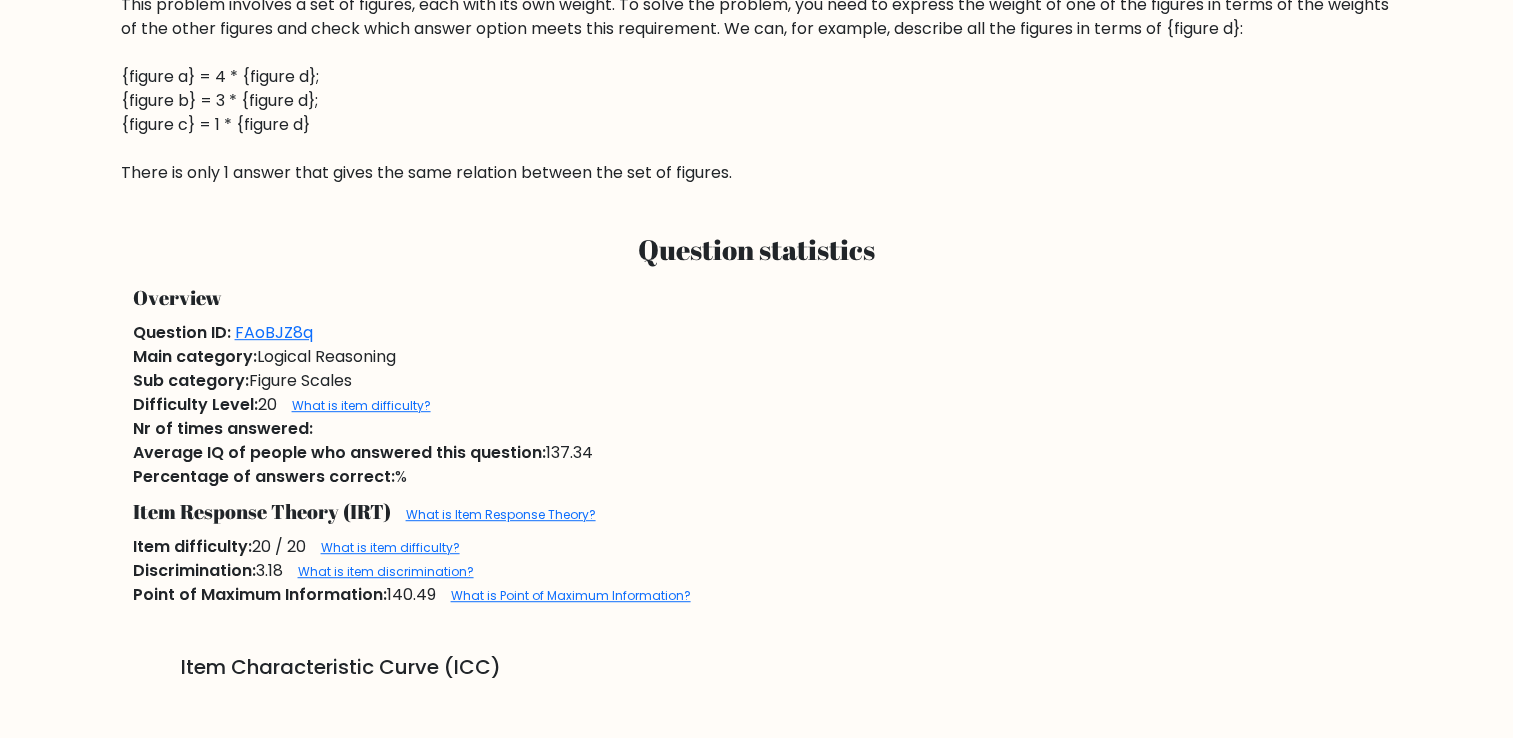 click on "Percentage of answers correct:  %" at bounding box center (757, 333) 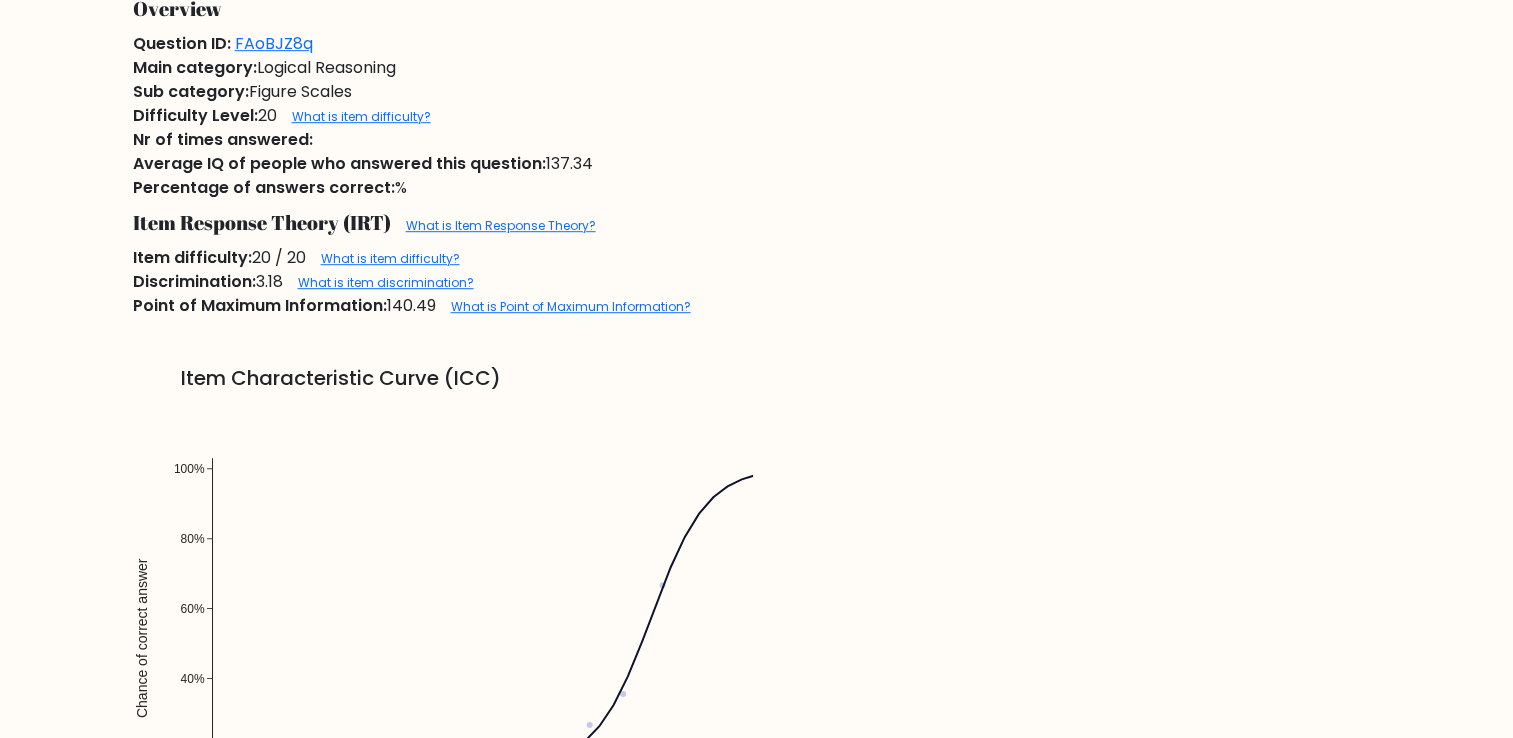 scroll, scrollTop: 1300, scrollLeft: 0, axis: vertical 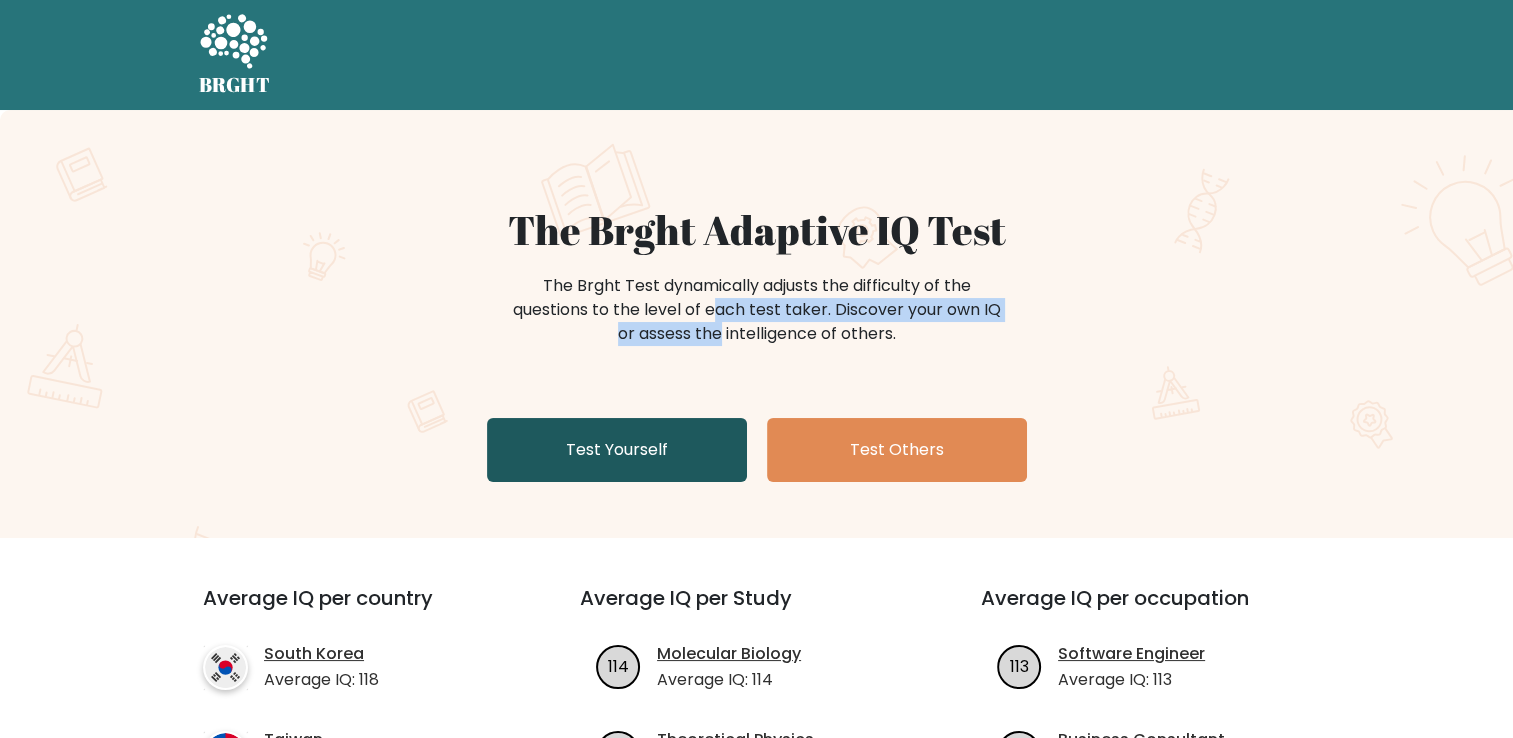 click on "Test Yourself" at bounding box center (617, 450) 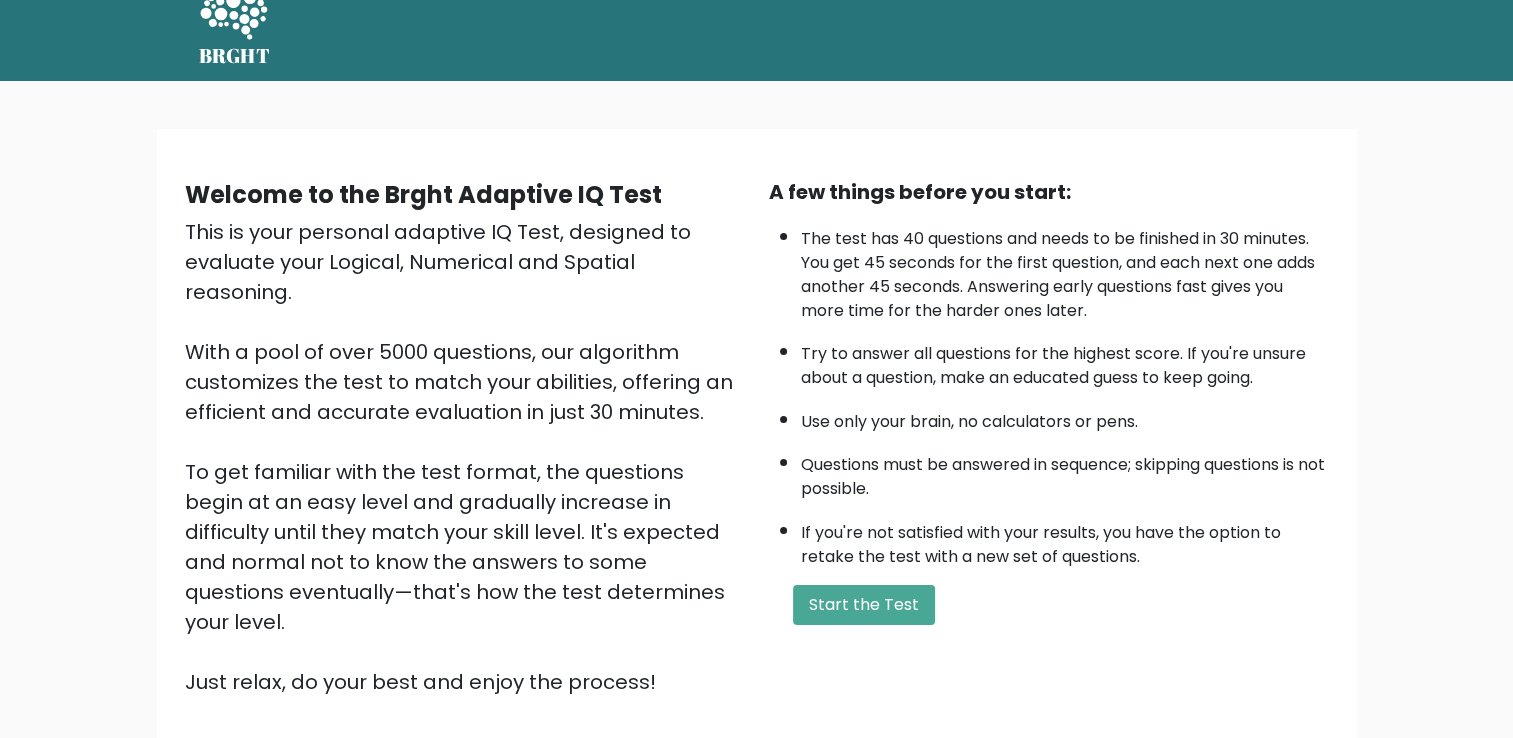 scroll, scrollTop: 0, scrollLeft: 0, axis: both 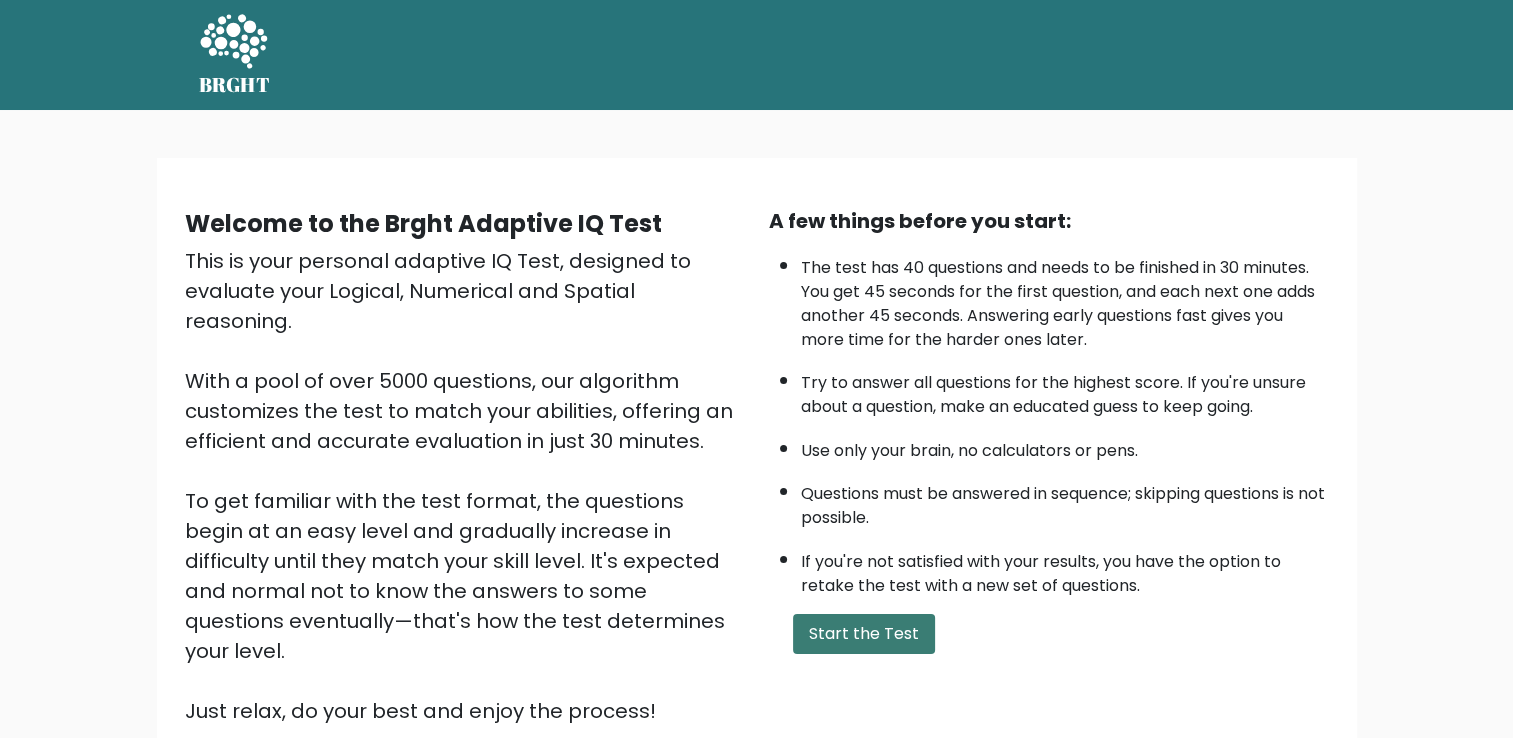 click on "Start the Test" at bounding box center (864, 634) 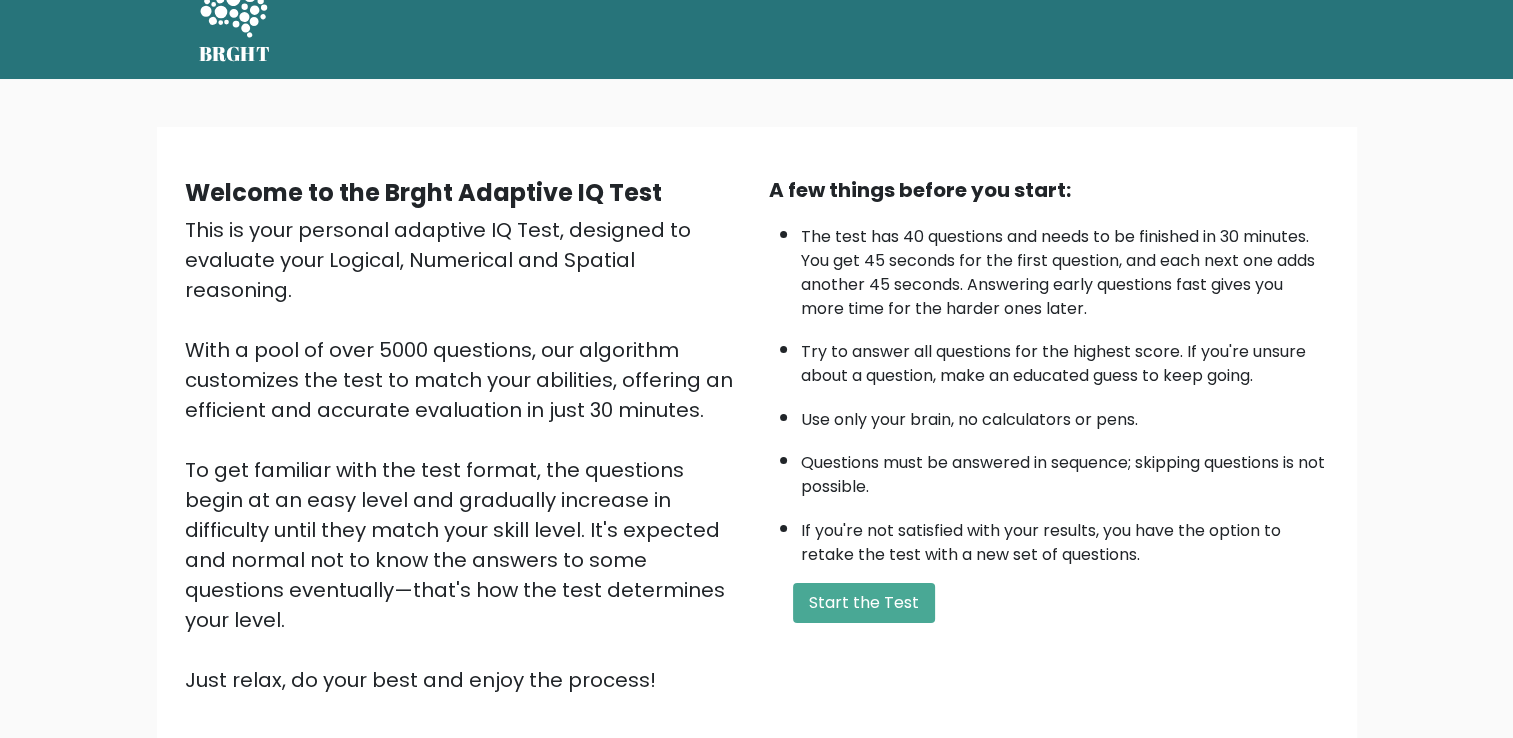 scroll, scrollTop: 0, scrollLeft: 0, axis: both 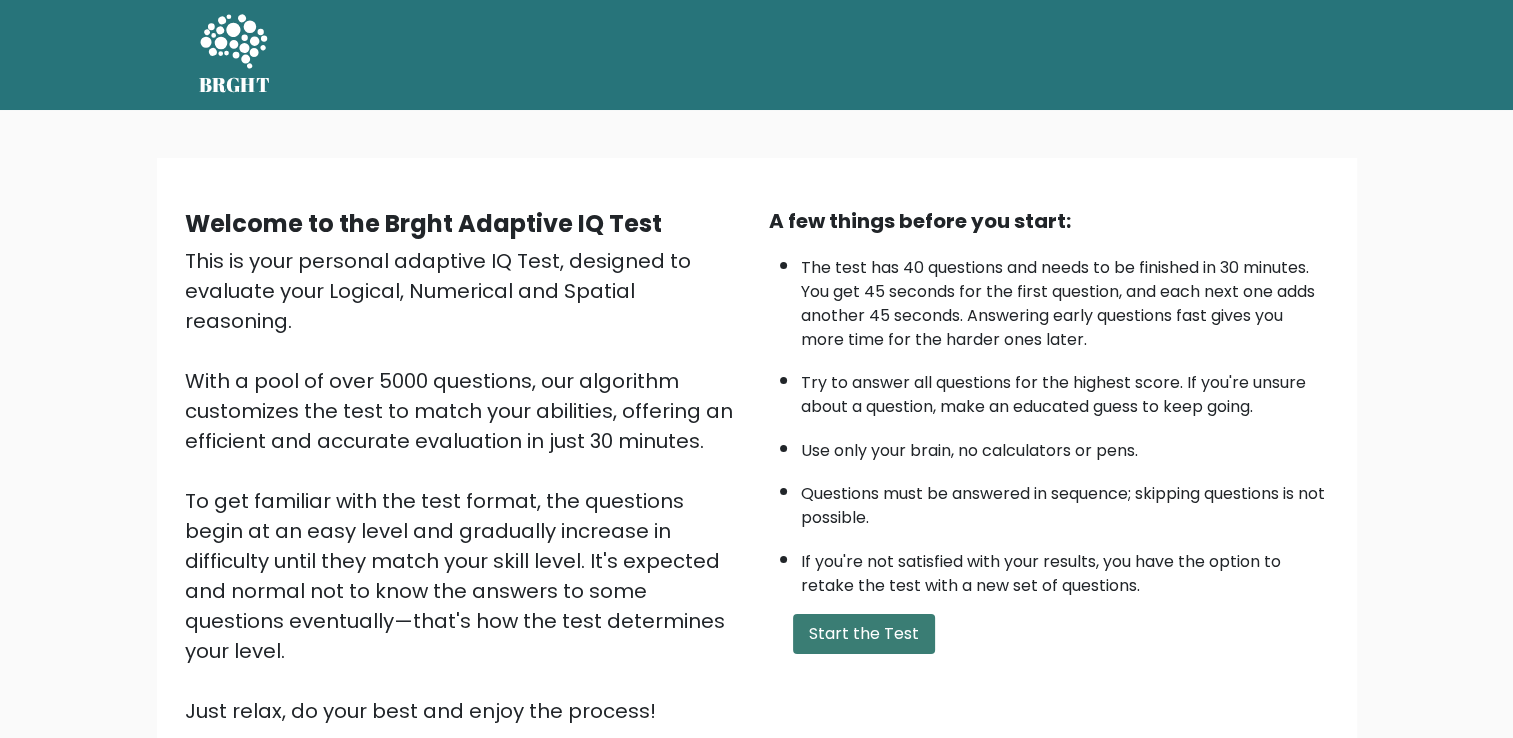 click on "Start the Test" at bounding box center (864, 634) 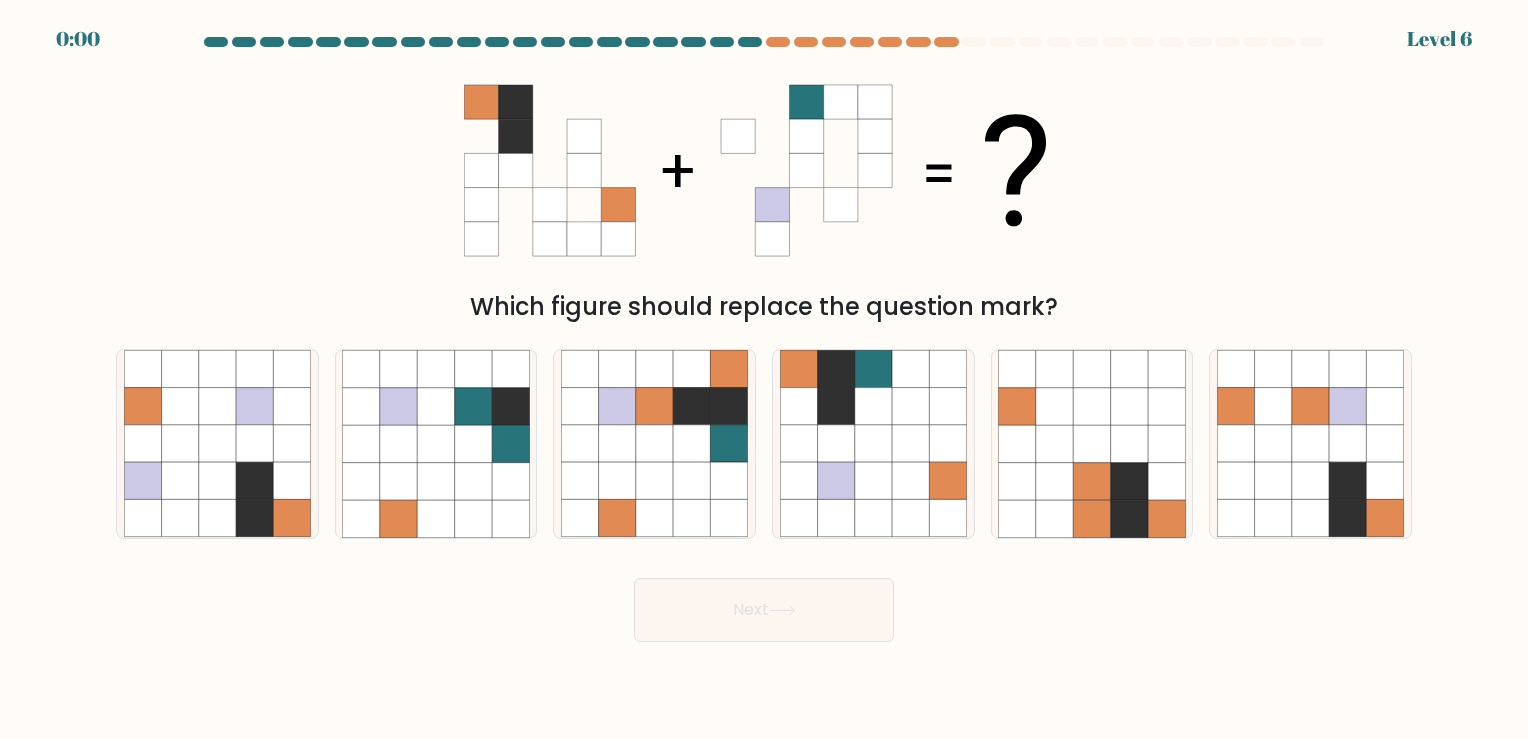 scroll, scrollTop: 0, scrollLeft: 0, axis: both 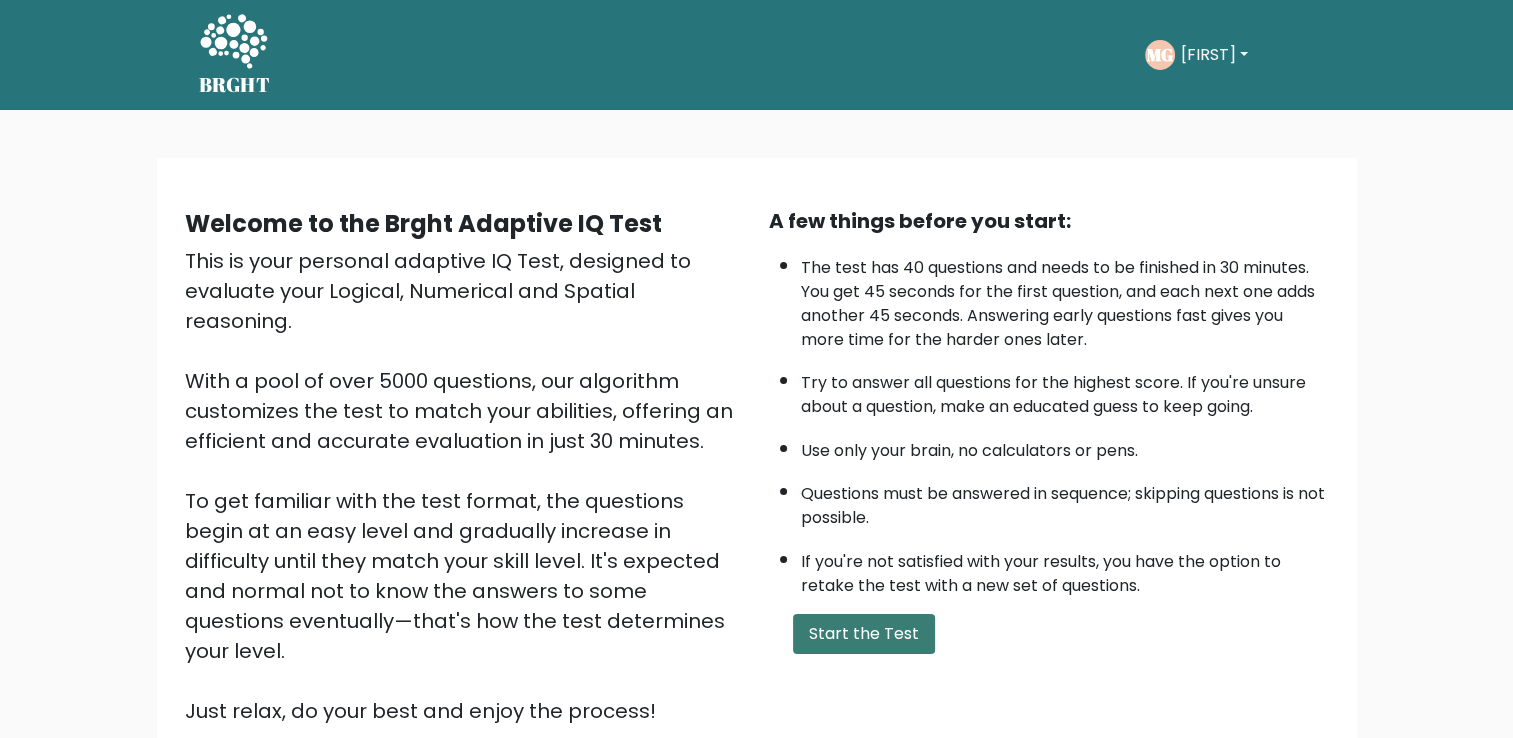 click on "Start the Test" at bounding box center (864, 634) 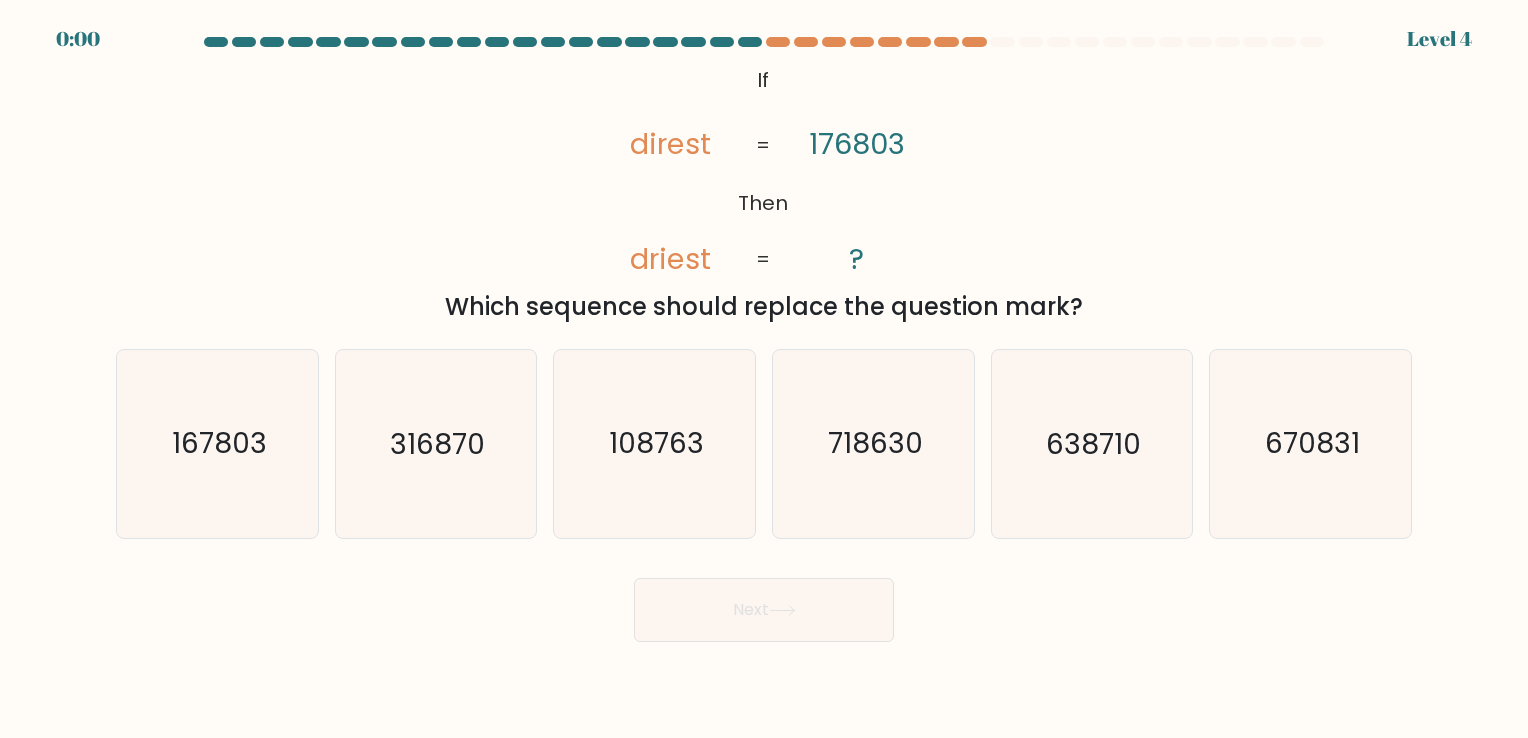 scroll, scrollTop: 0, scrollLeft: 0, axis: both 